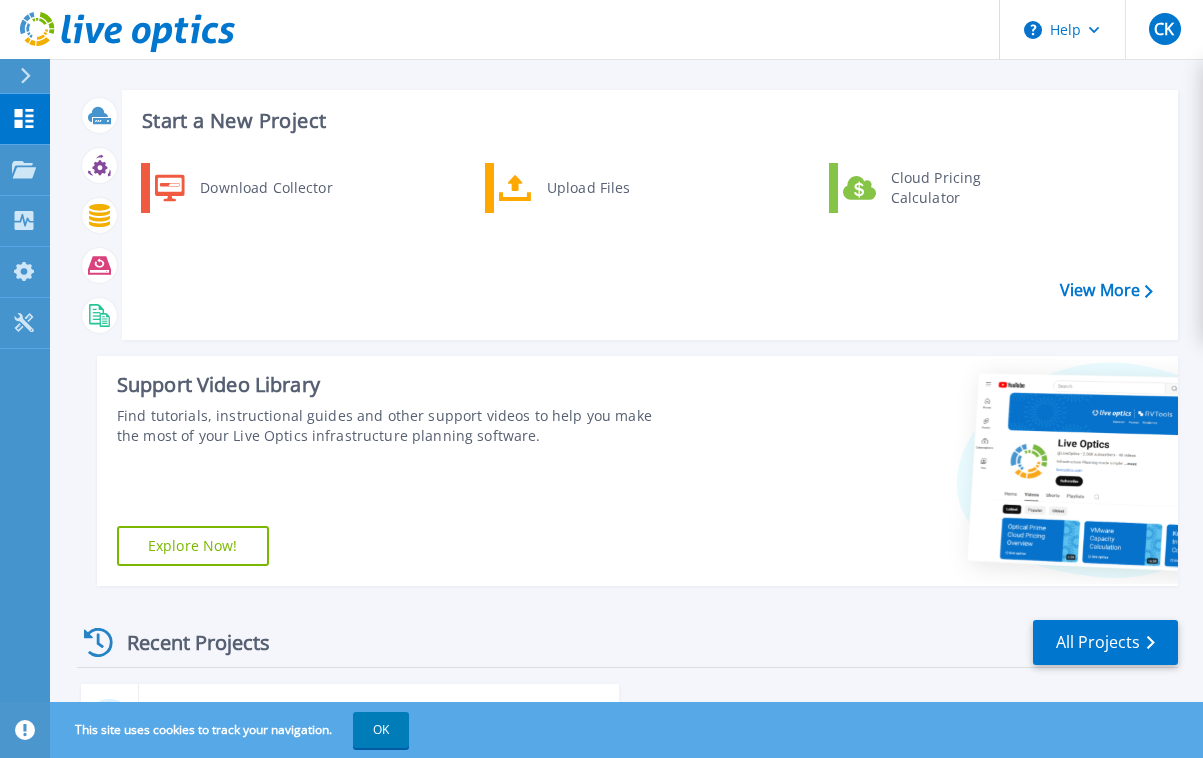 scroll, scrollTop: 0, scrollLeft: 0, axis: both 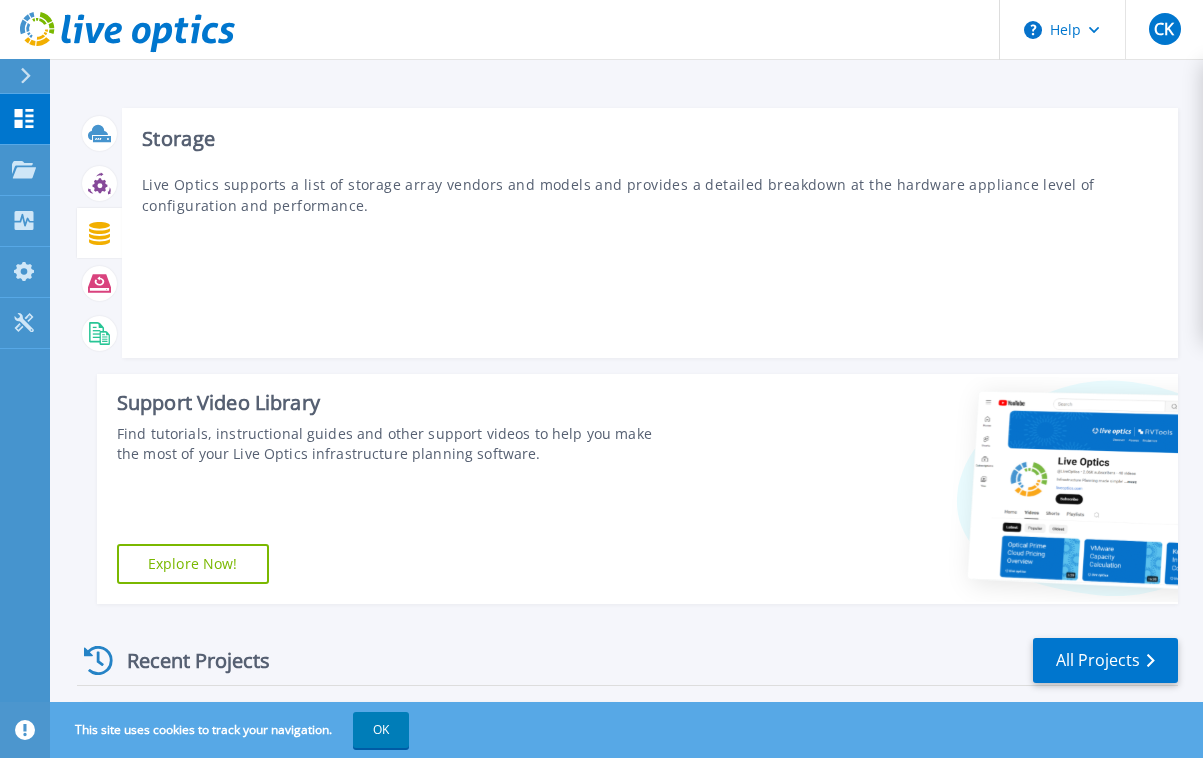 click 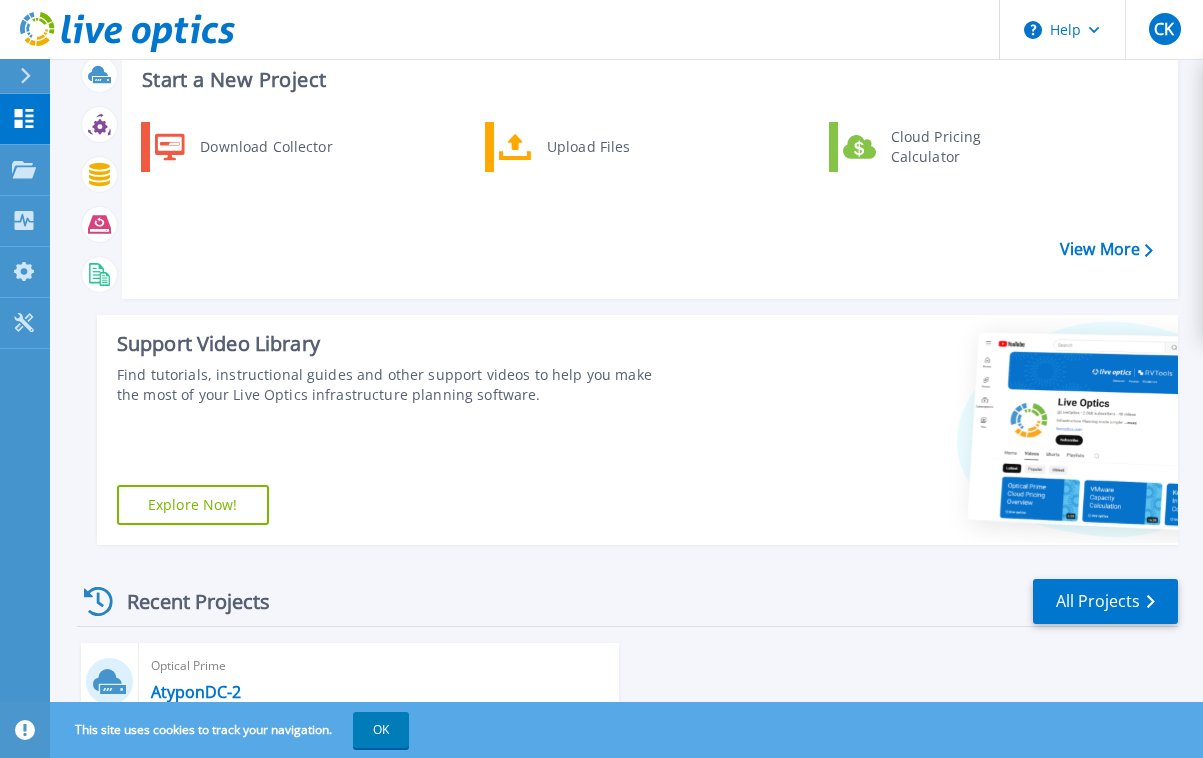 scroll, scrollTop: 0, scrollLeft: 0, axis: both 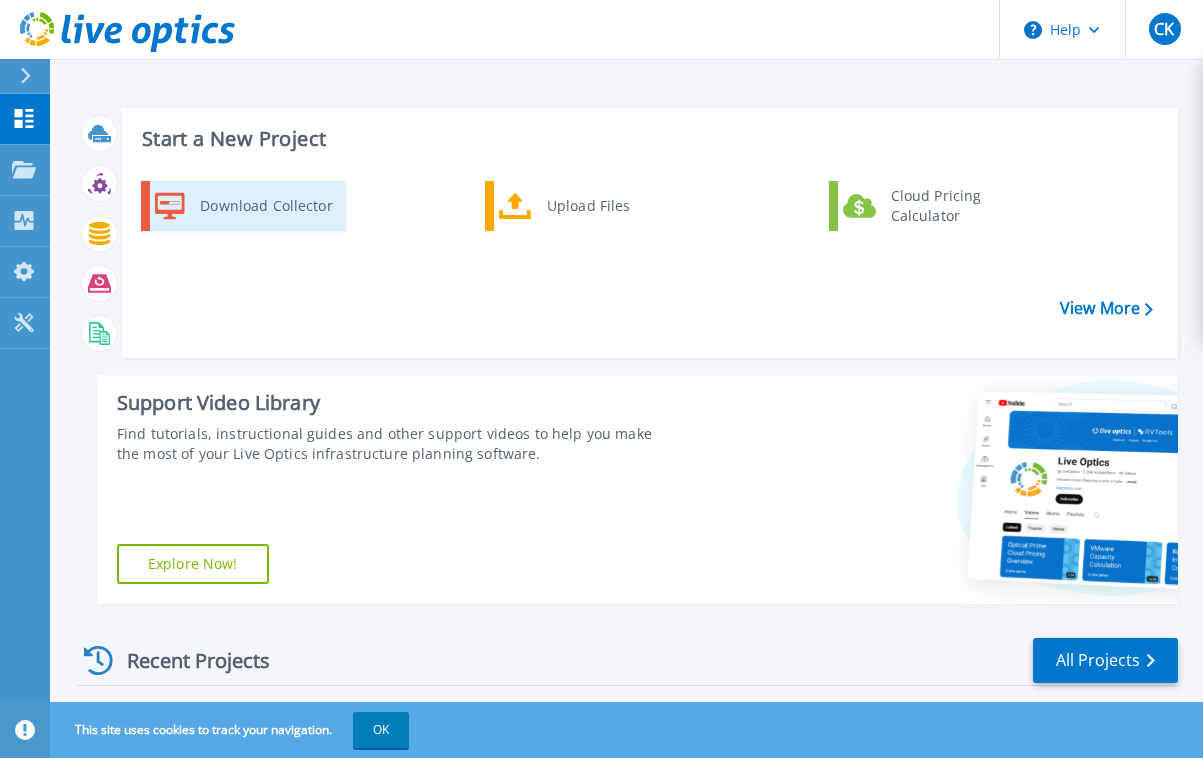 click on "Download Collector" at bounding box center (265, 206) 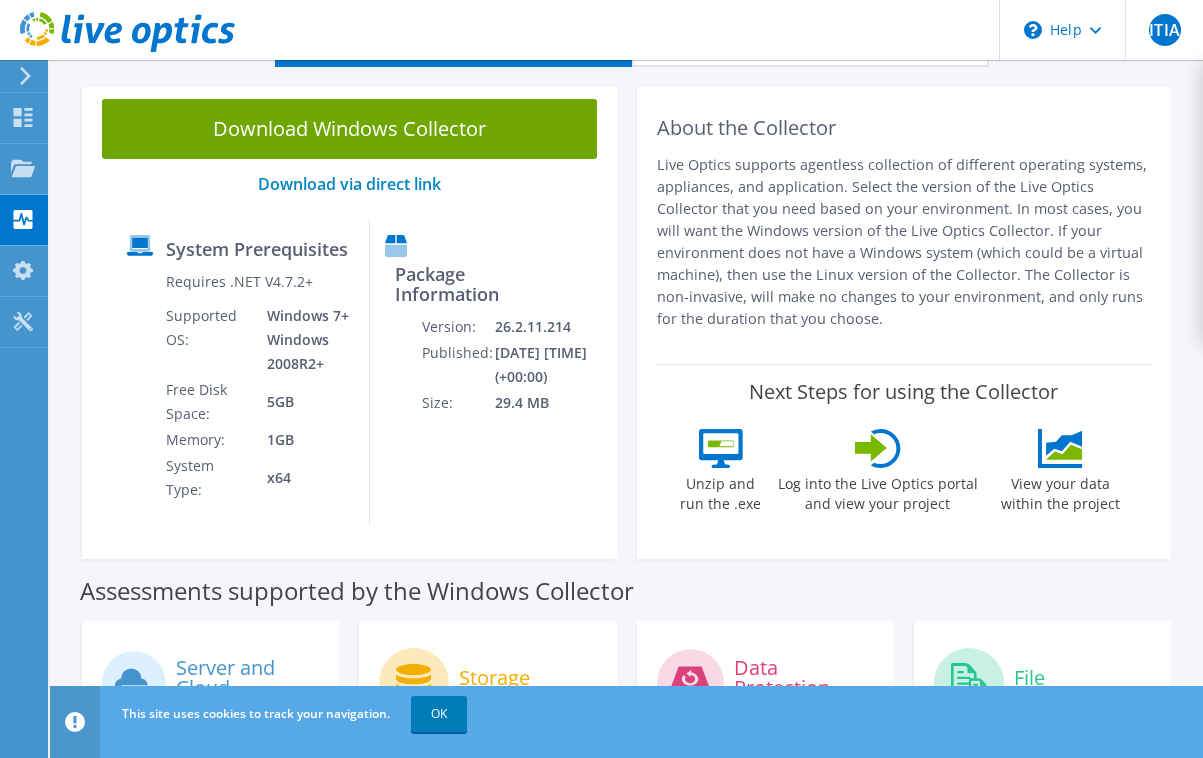 scroll, scrollTop: 0, scrollLeft: 0, axis: both 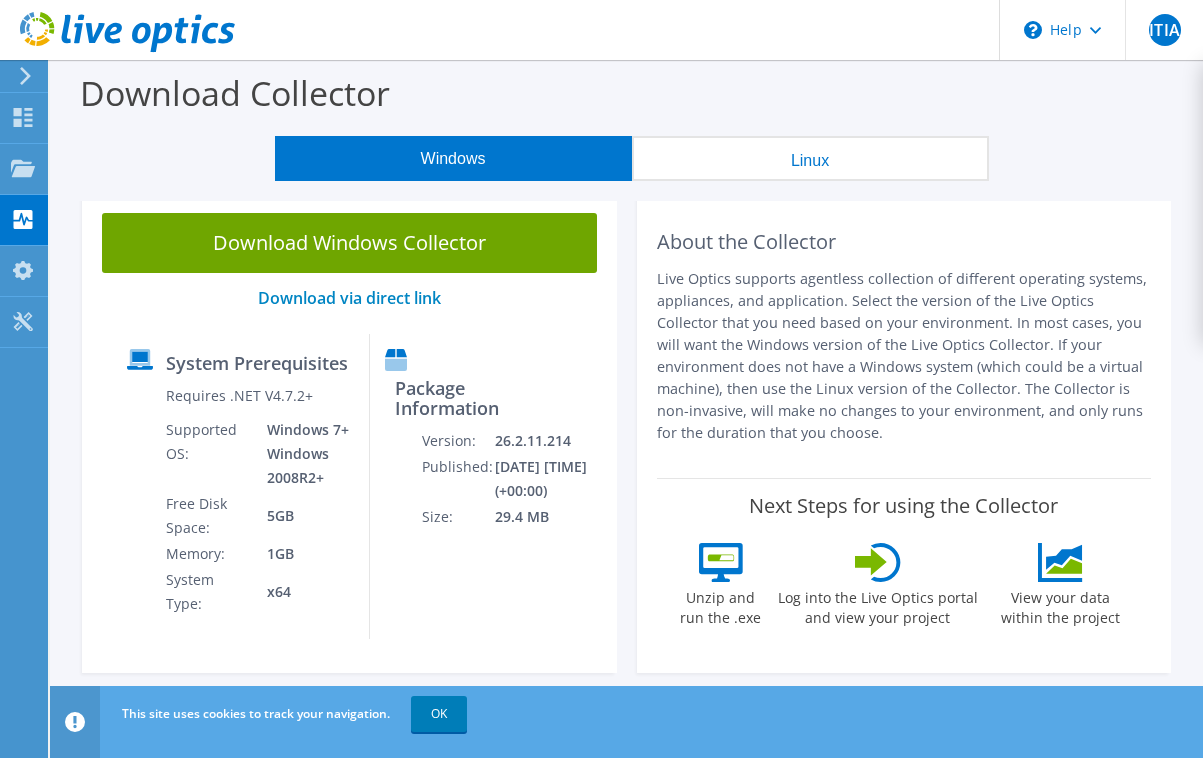 click on "Linux" at bounding box center (810, 158) 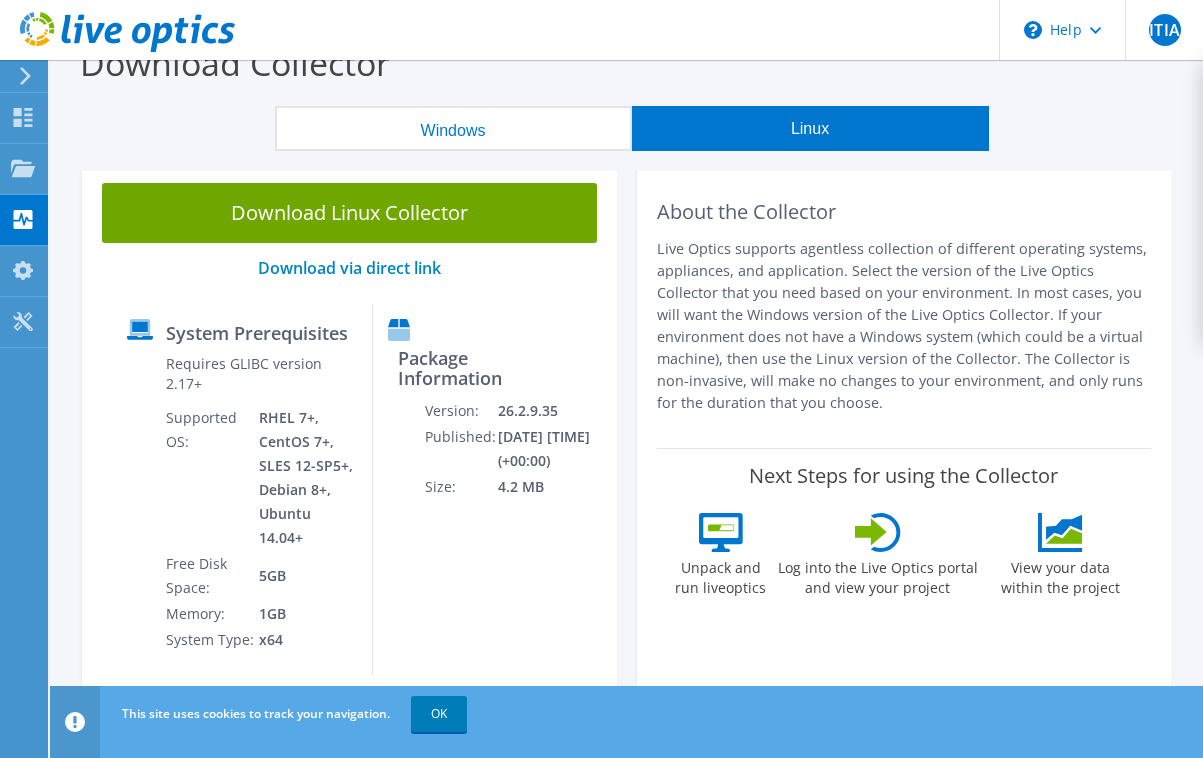 scroll, scrollTop: 0, scrollLeft: 0, axis: both 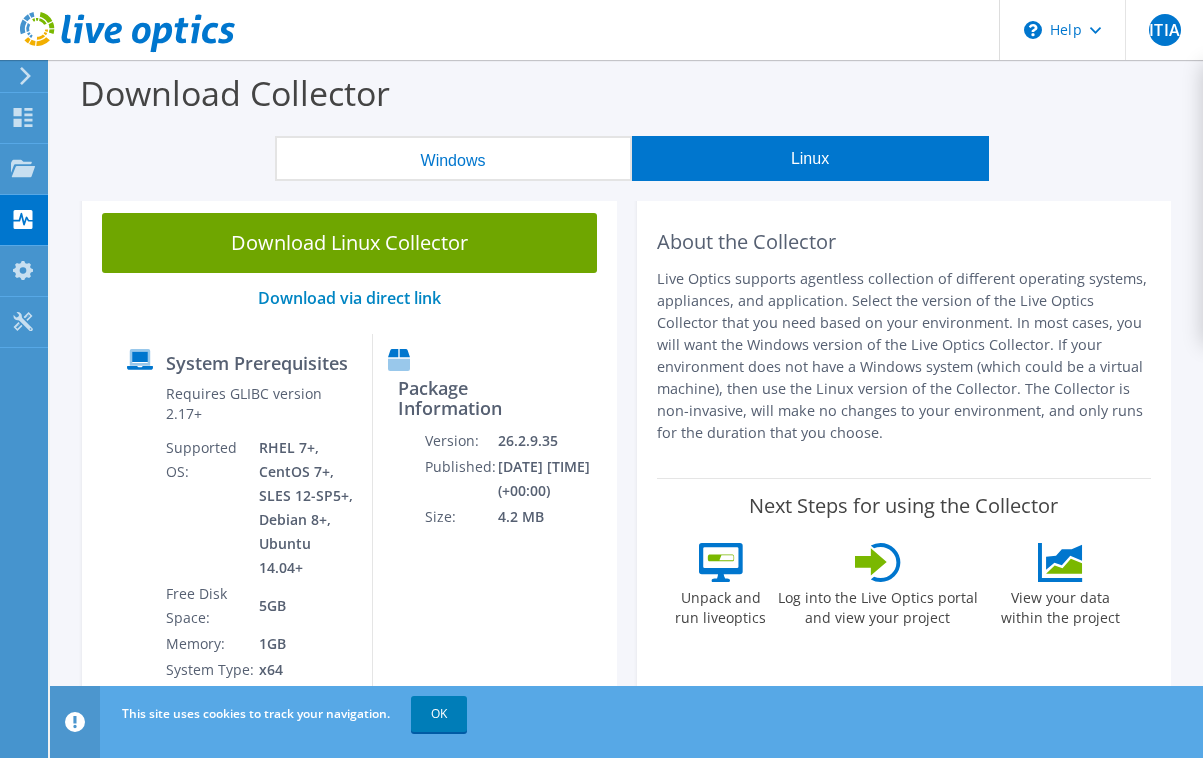 click on "Windows" at bounding box center [453, 158] 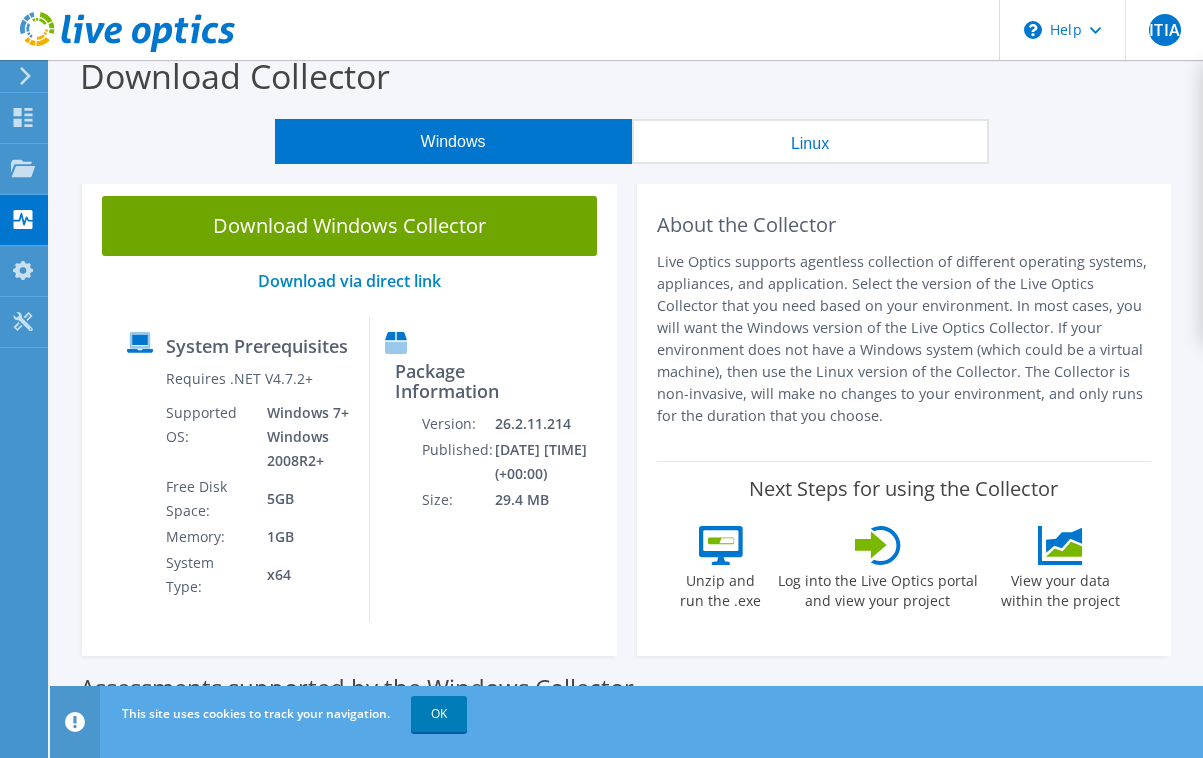 scroll, scrollTop: 0, scrollLeft: 0, axis: both 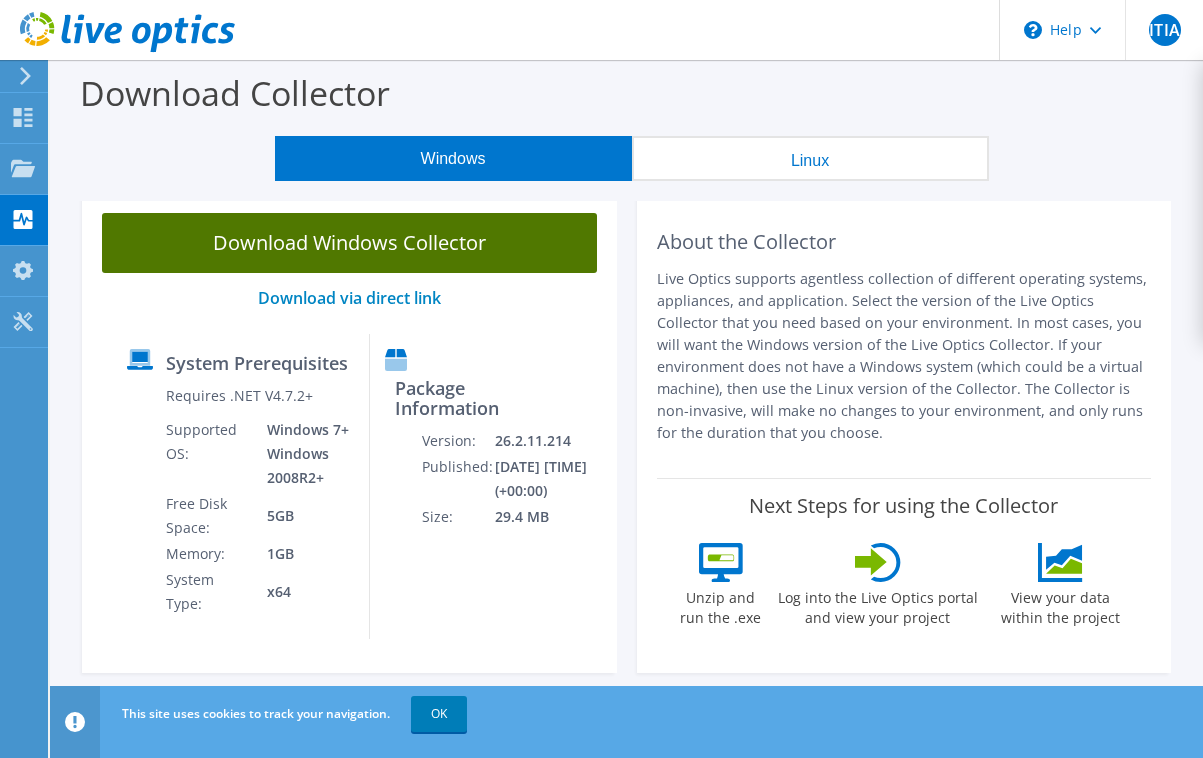 click on "Download Windows Collector" at bounding box center (349, 243) 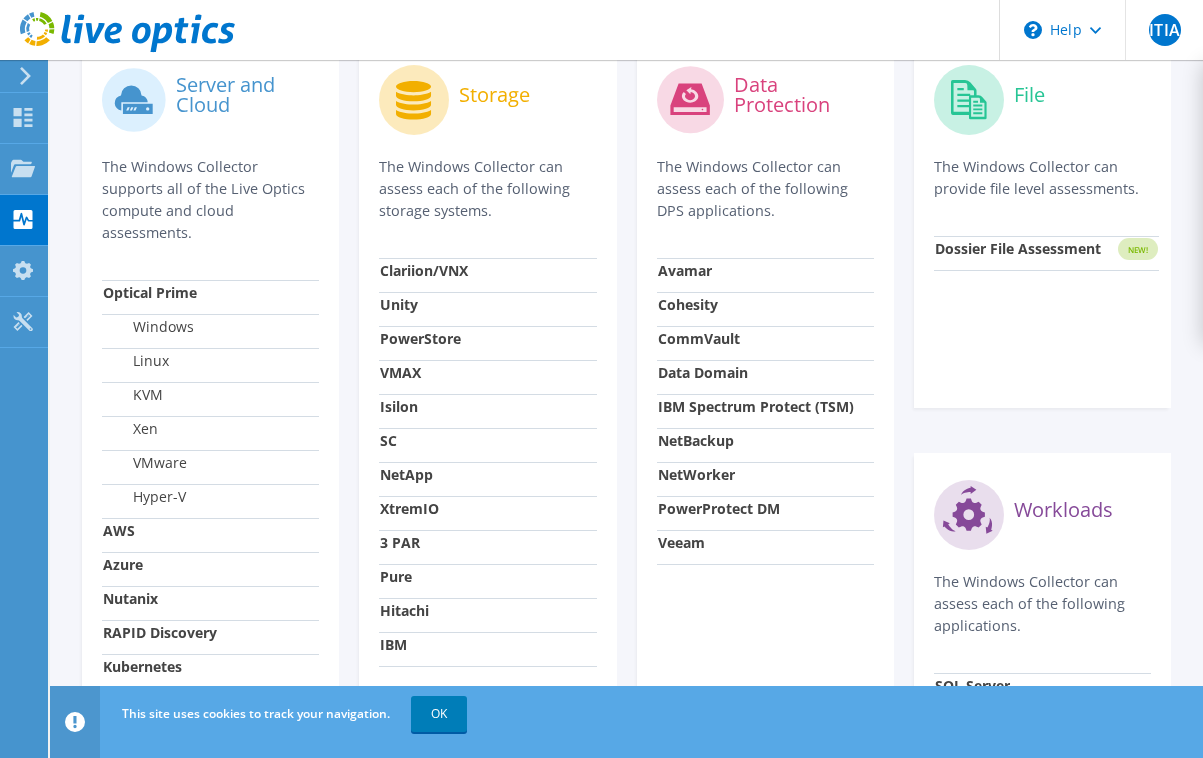 scroll, scrollTop: 693, scrollLeft: 0, axis: vertical 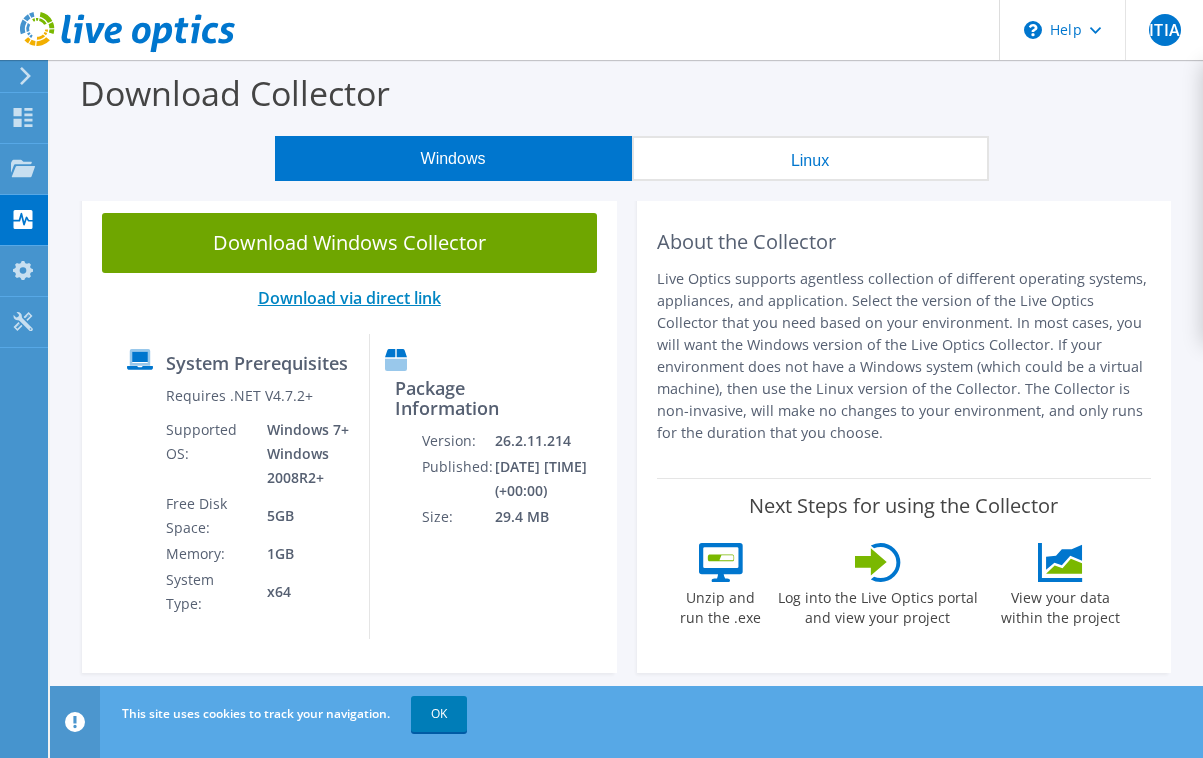 click on "Download via direct link" at bounding box center (349, 298) 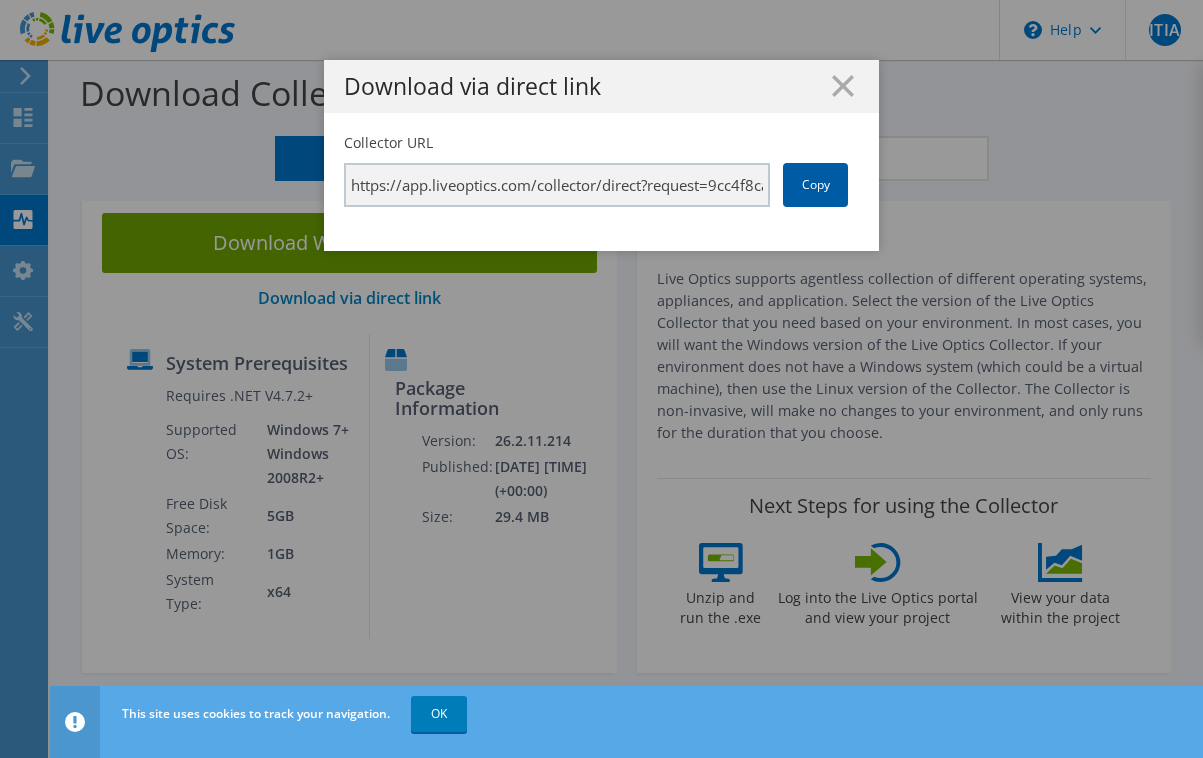 click on "Copy" at bounding box center [815, 185] 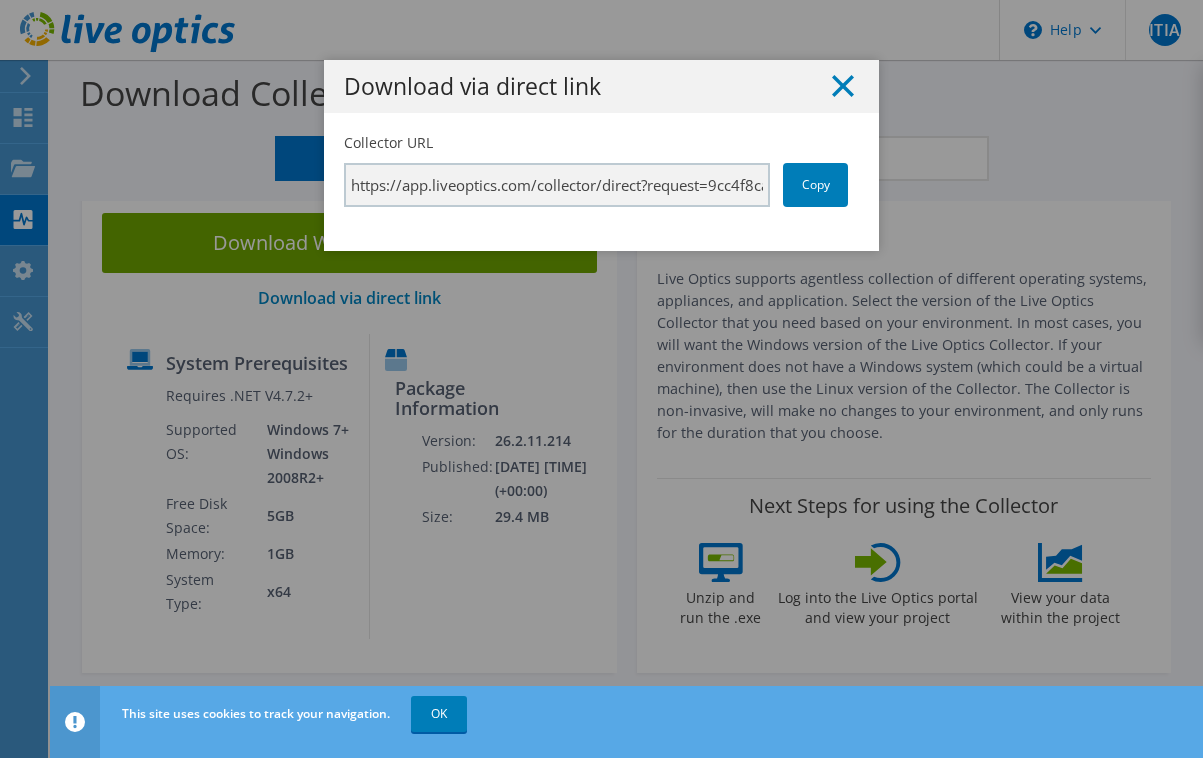 click 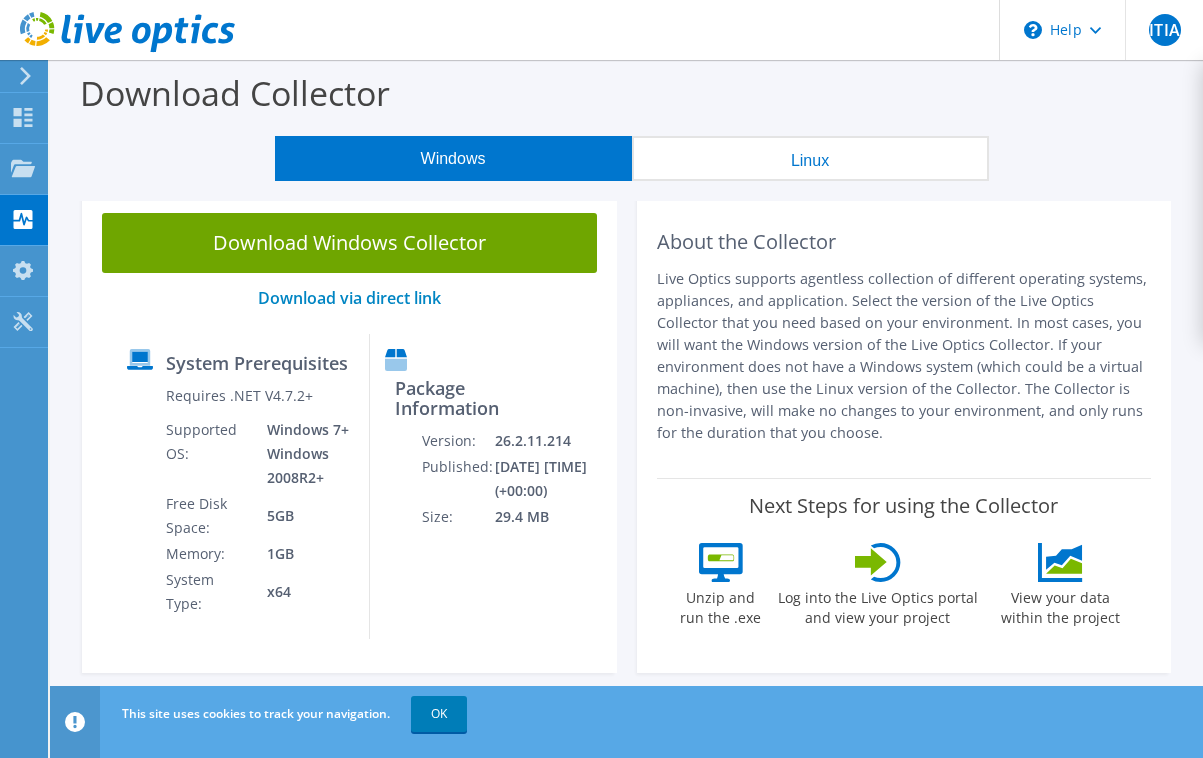 click 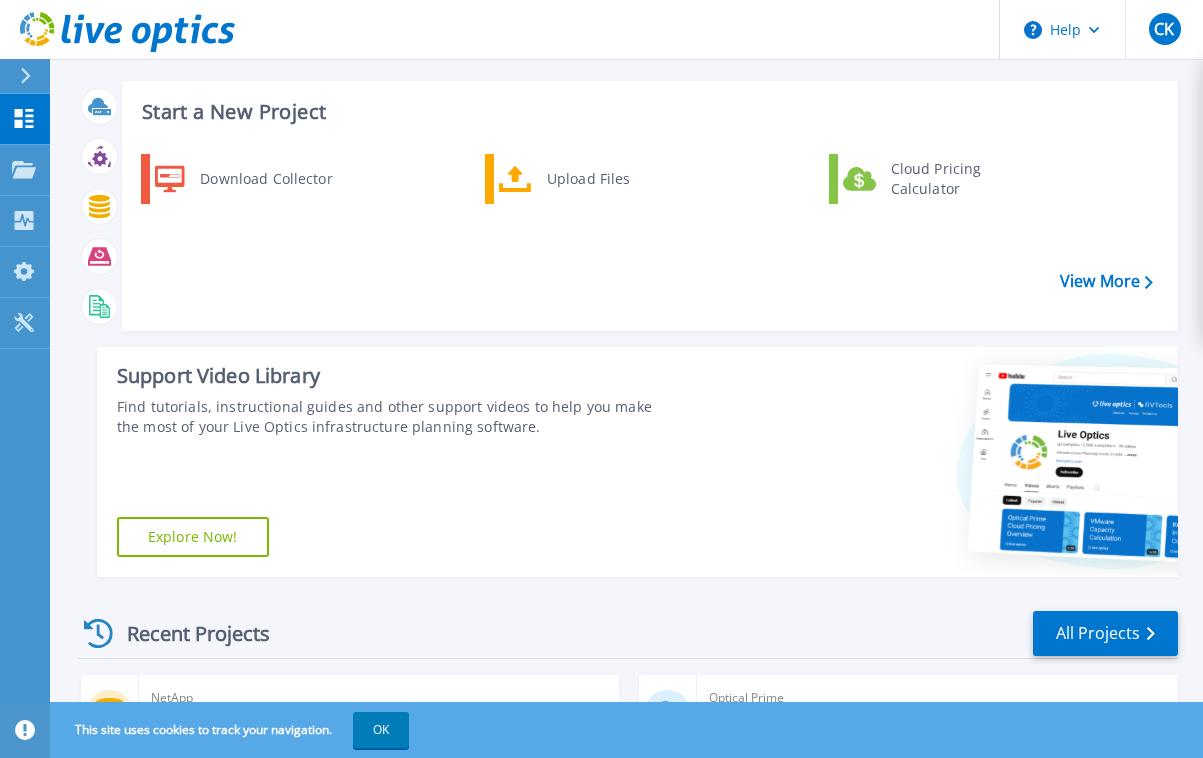 scroll, scrollTop: 319, scrollLeft: 0, axis: vertical 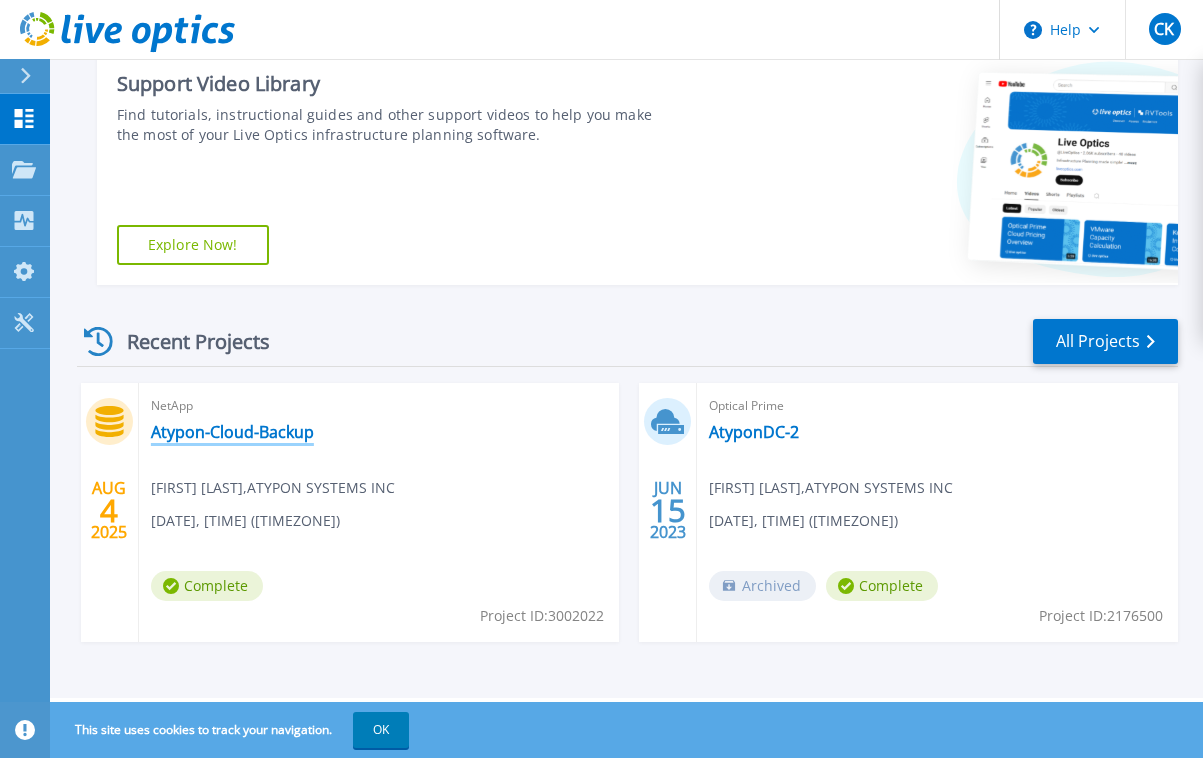 click on "Atypon-Cloud-Backup" at bounding box center [232, 432] 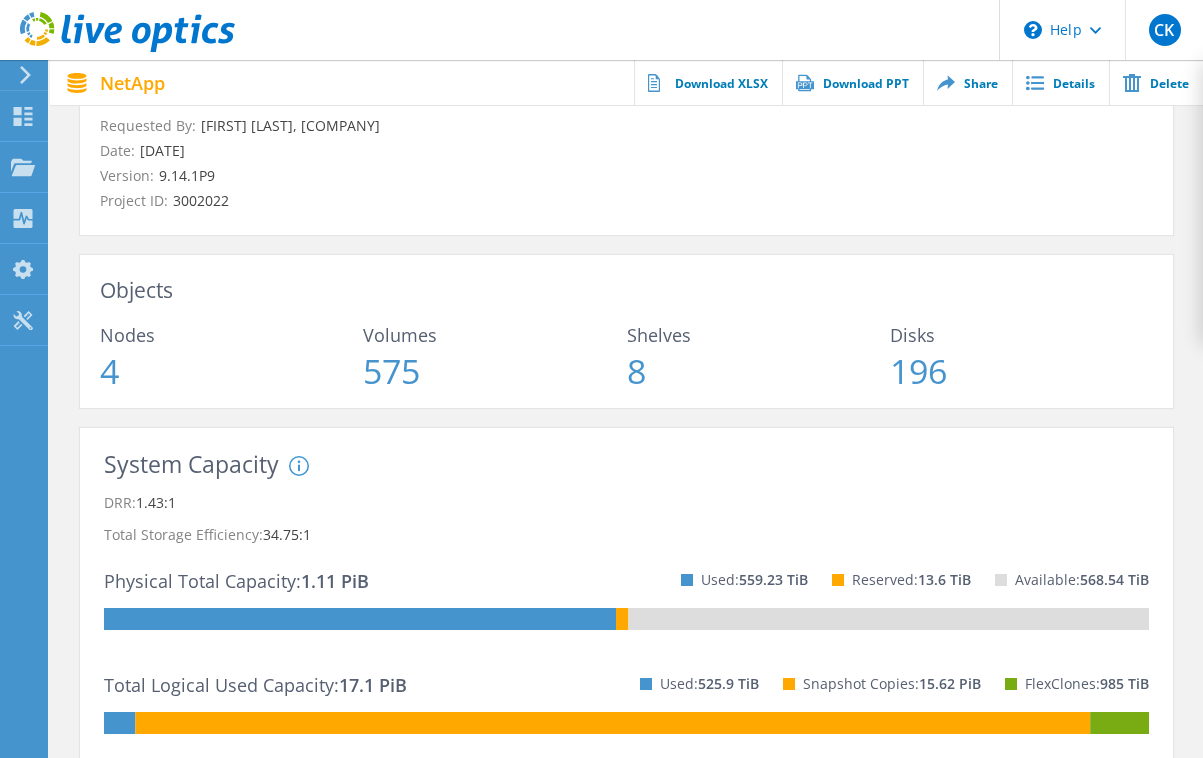 scroll, scrollTop: 0, scrollLeft: 0, axis: both 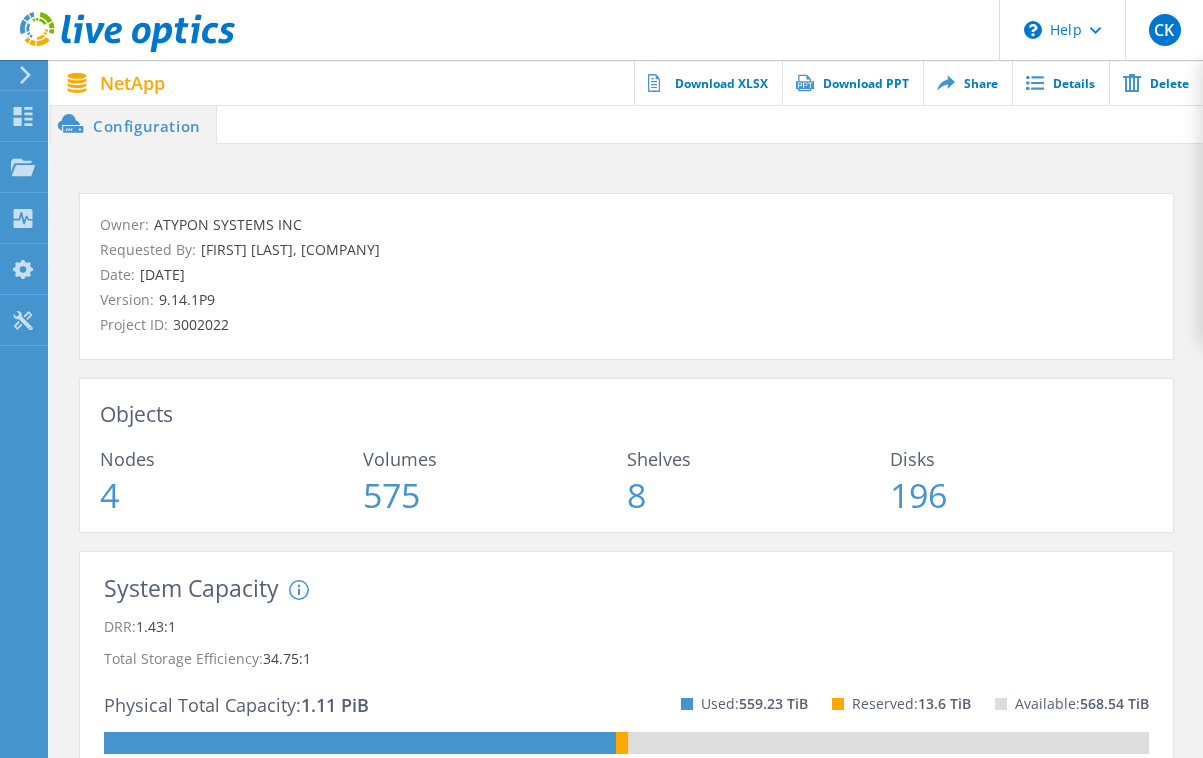 click 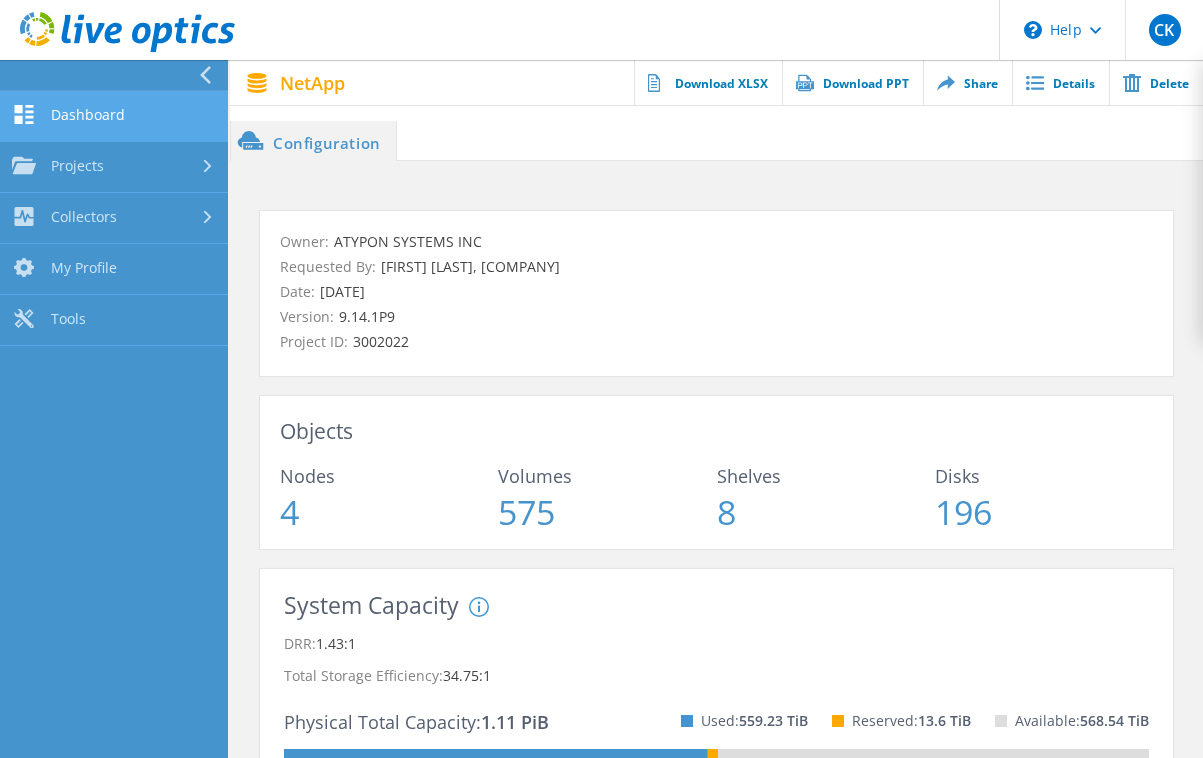click on "Dashboard" at bounding box center (114, 116) 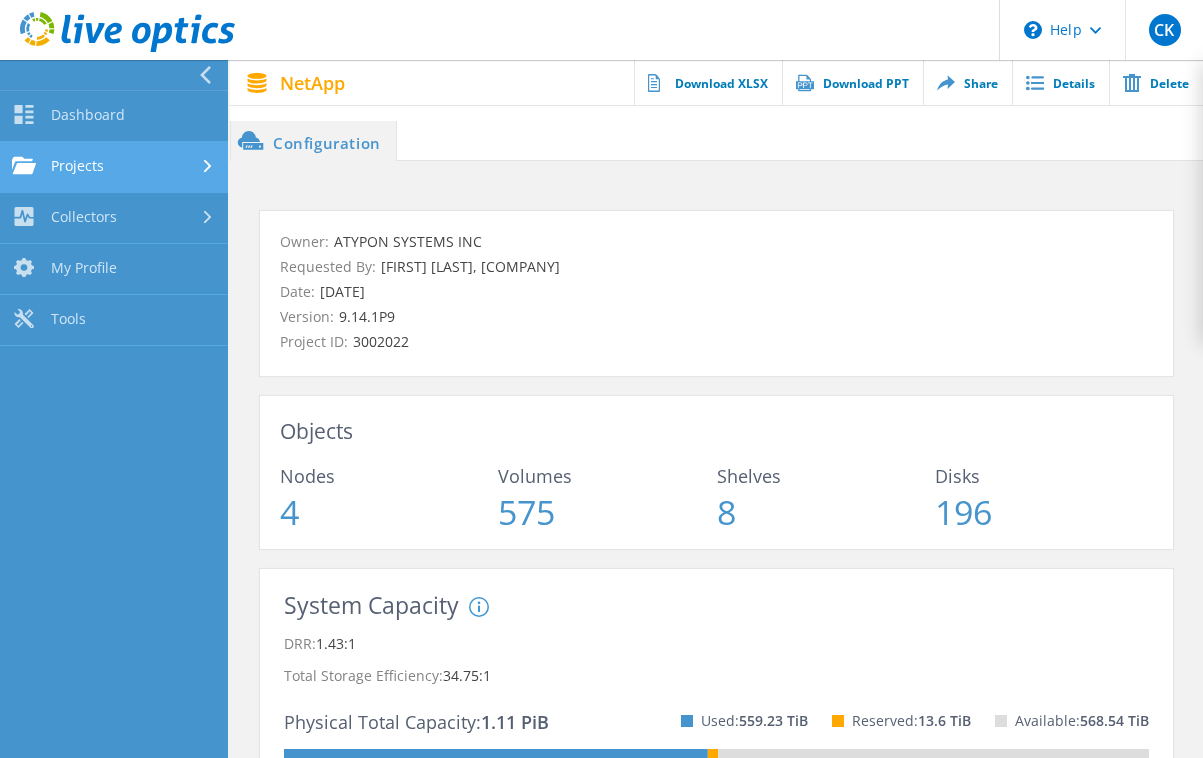 click on "Projects" at bounding box center (114, 167) 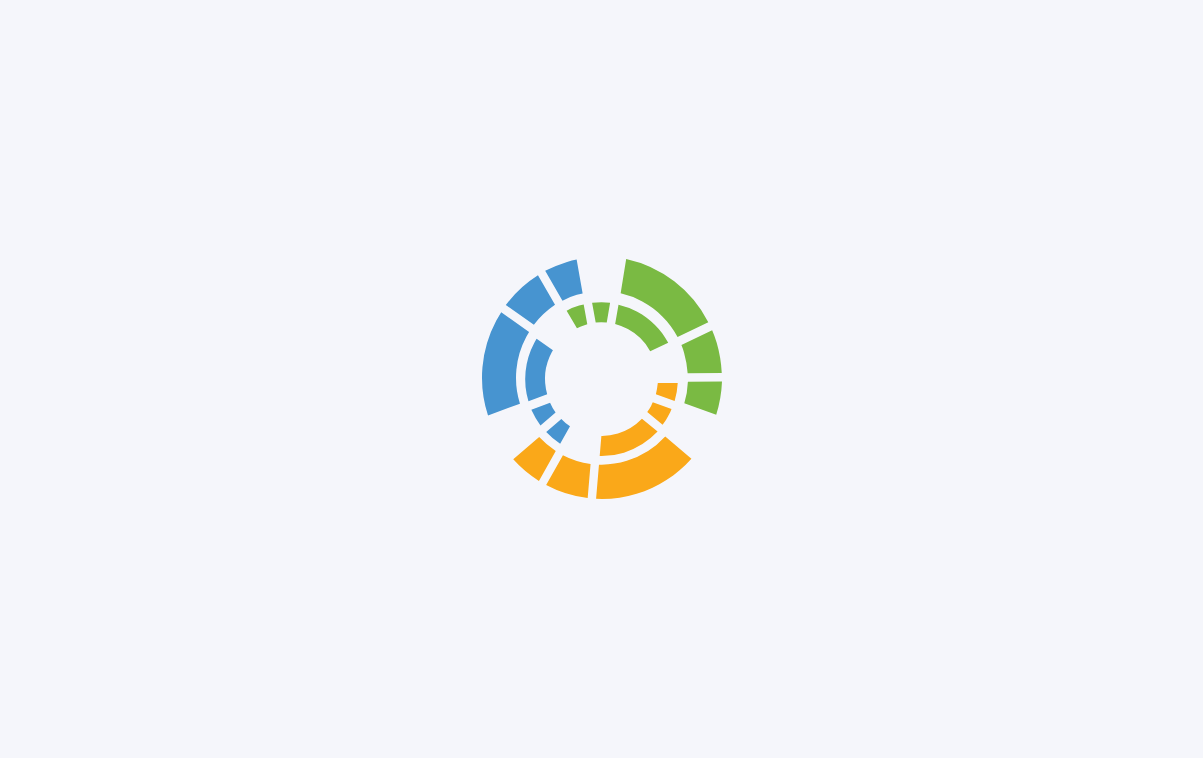 scroll, scrollTop: 0, scrollLeft: 0, axis: both 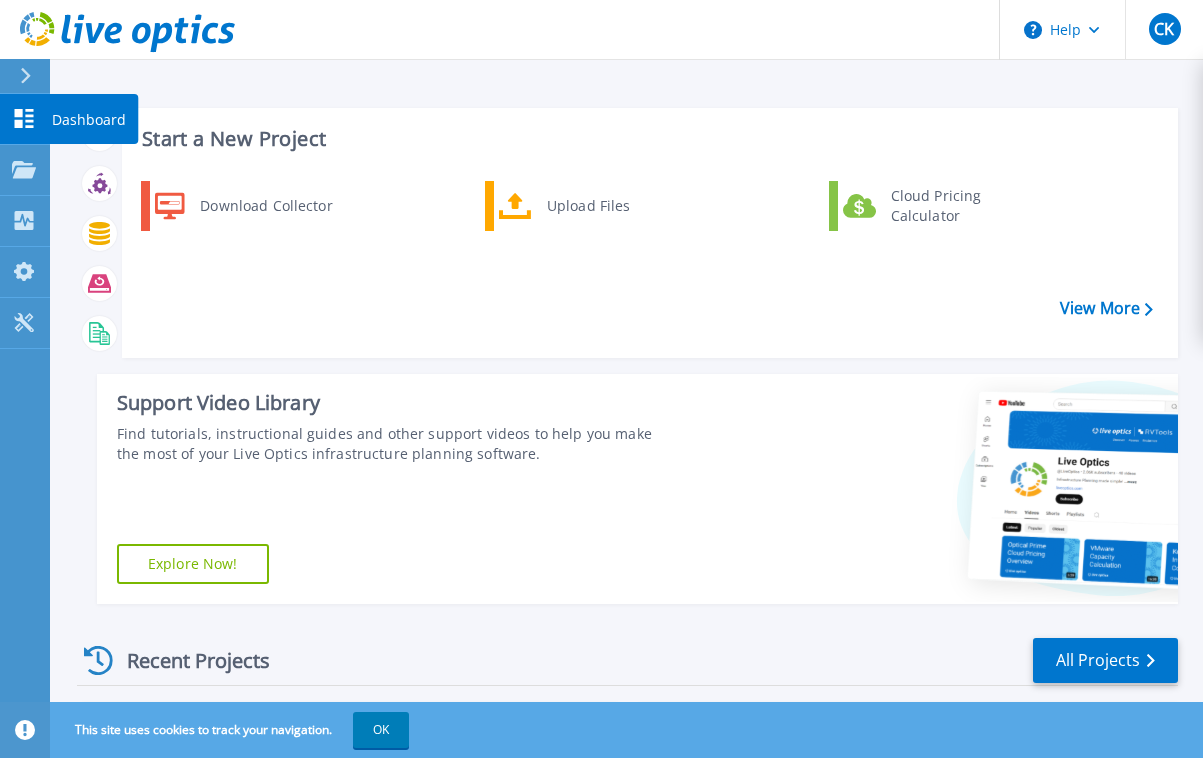 click 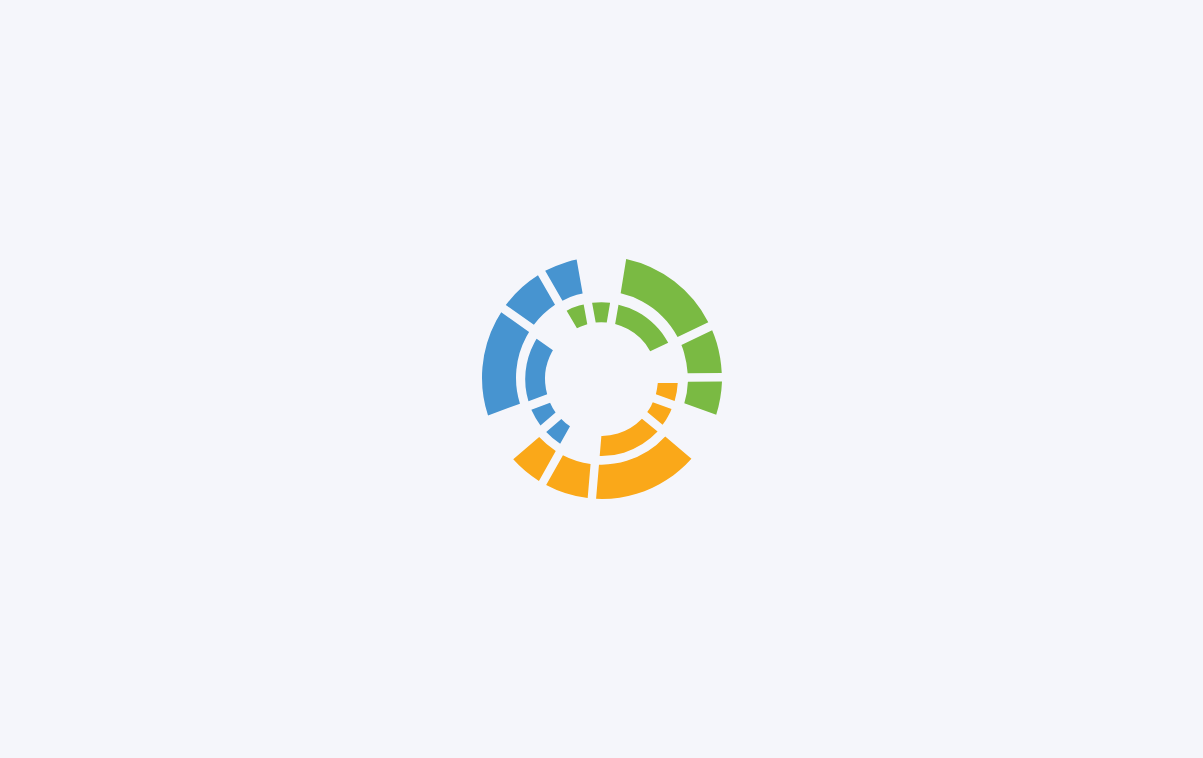 scroll, scrollTop: 0, scrollLeft: 0, axis: both 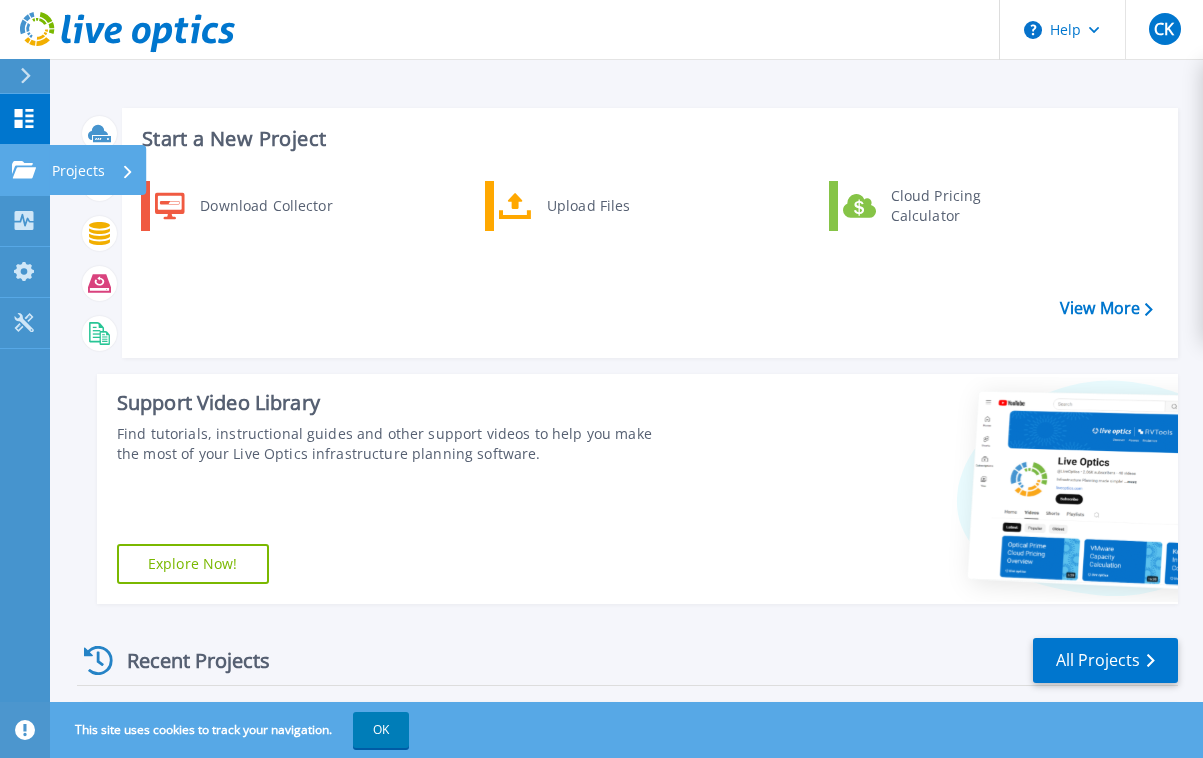 click on "Projects" at bounding box center [78, 171] 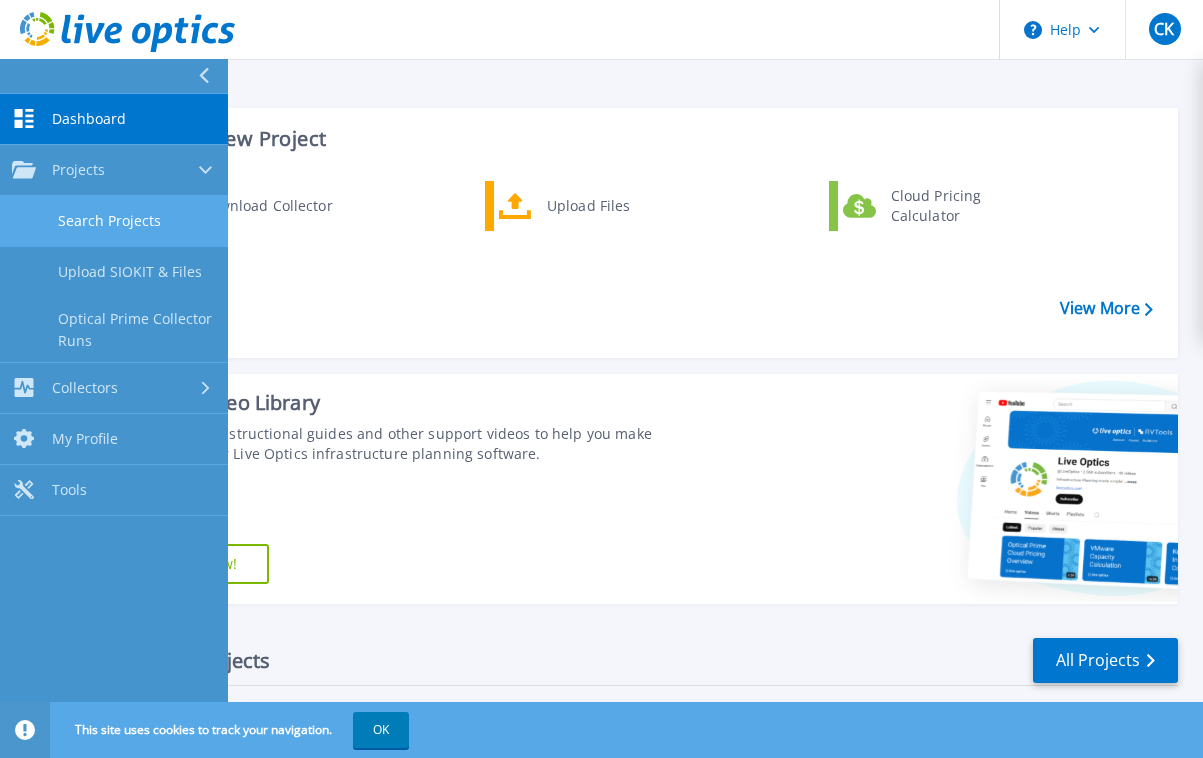 click on "Search Projects" at bounding box center (114, 221) 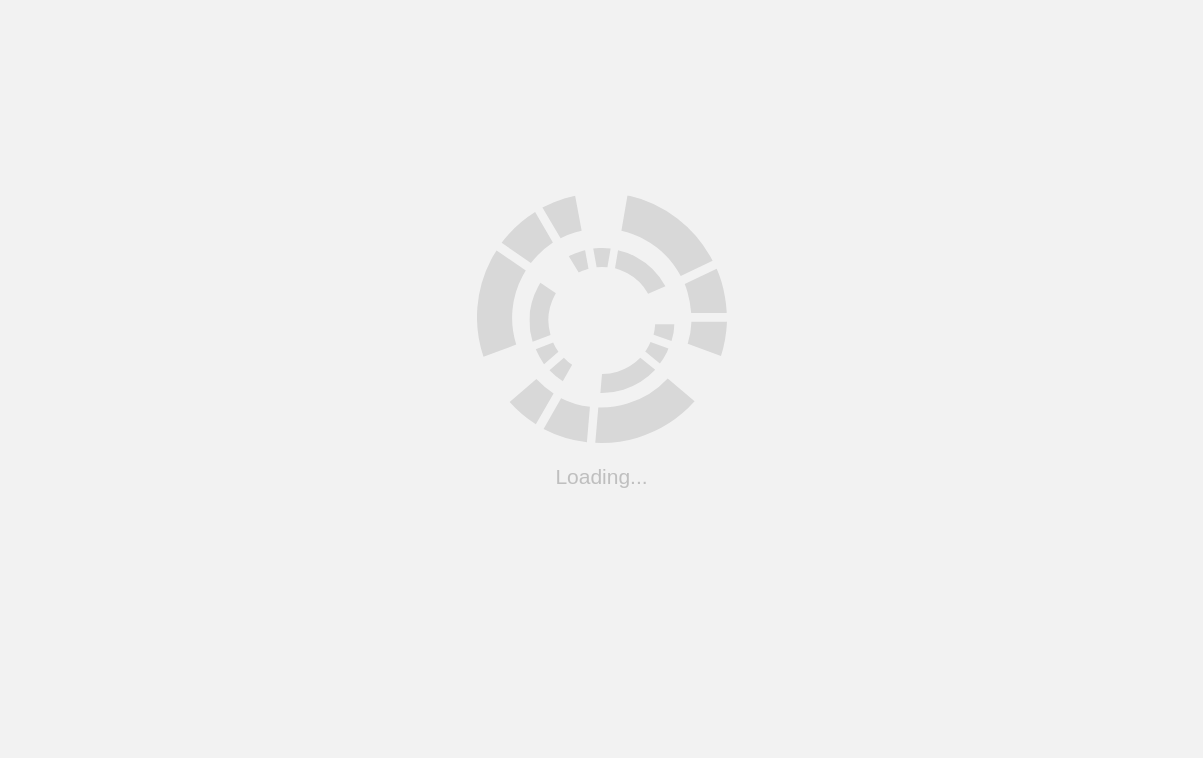scroll, scrollTop: 0, scrollLeft: 0, axis: both 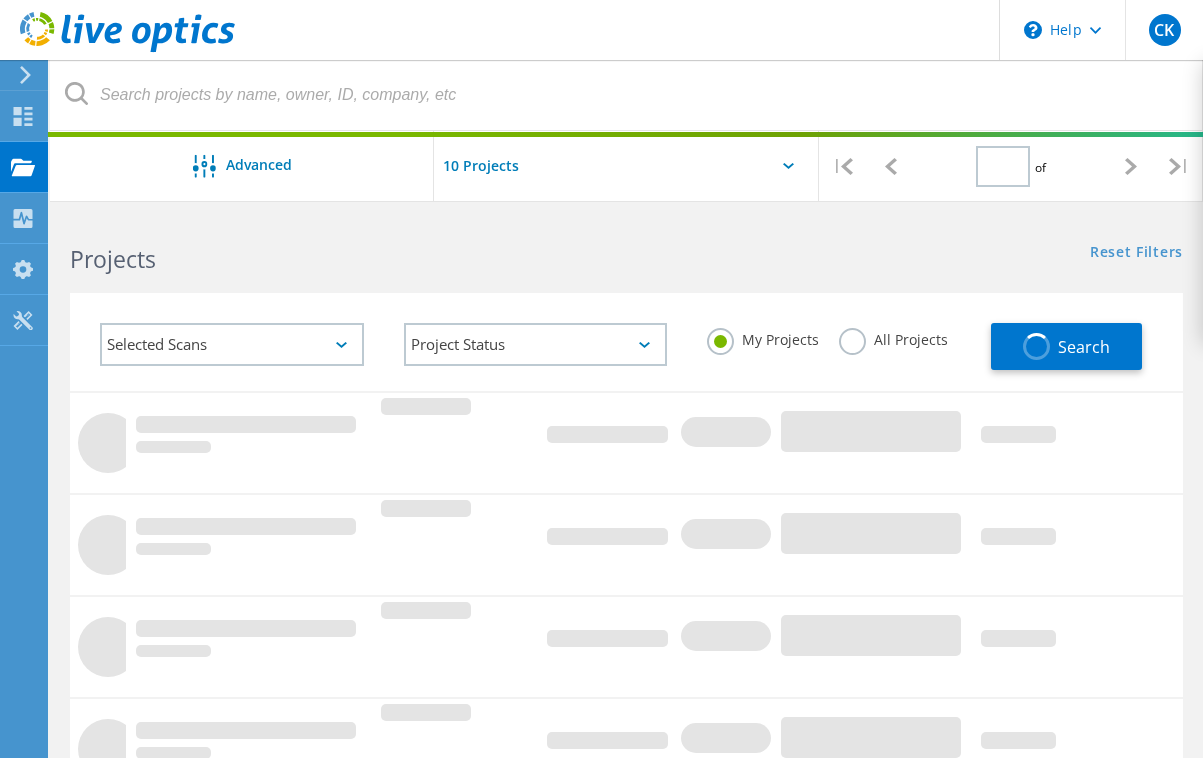 type on "1" 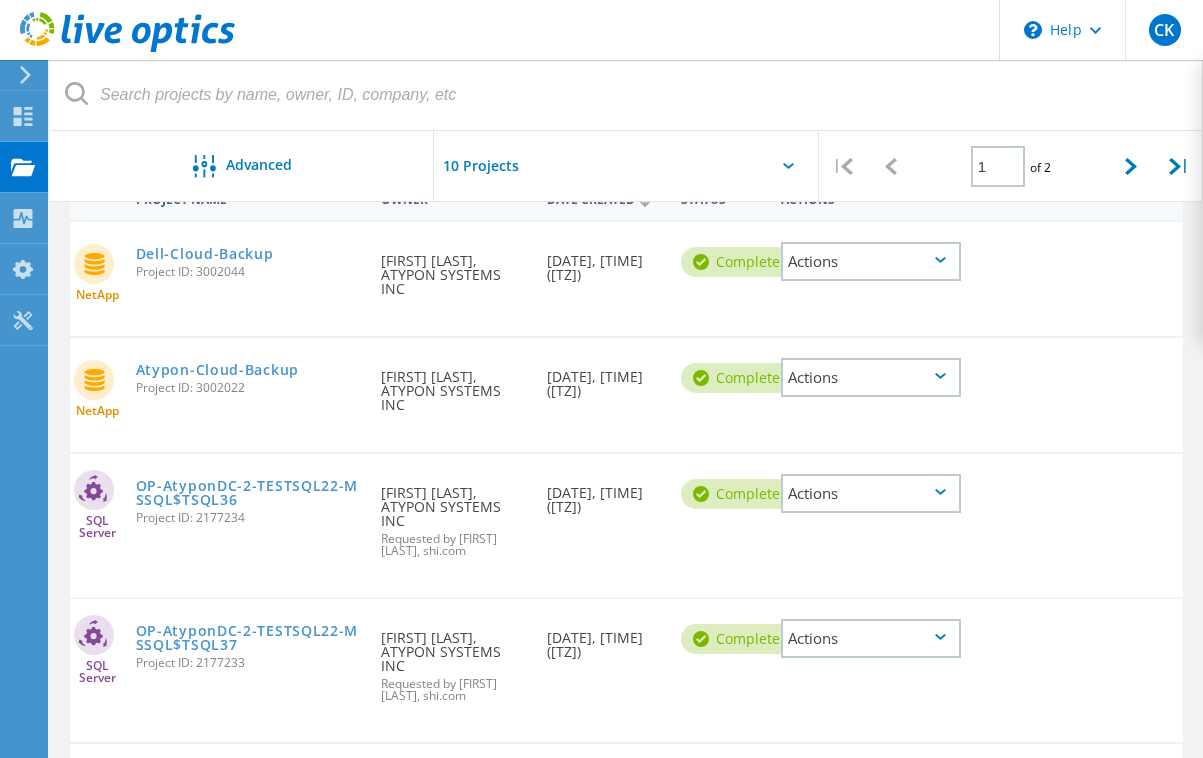 scroll, scrollTop: 205, scrollLeft: 0, axis: vertical 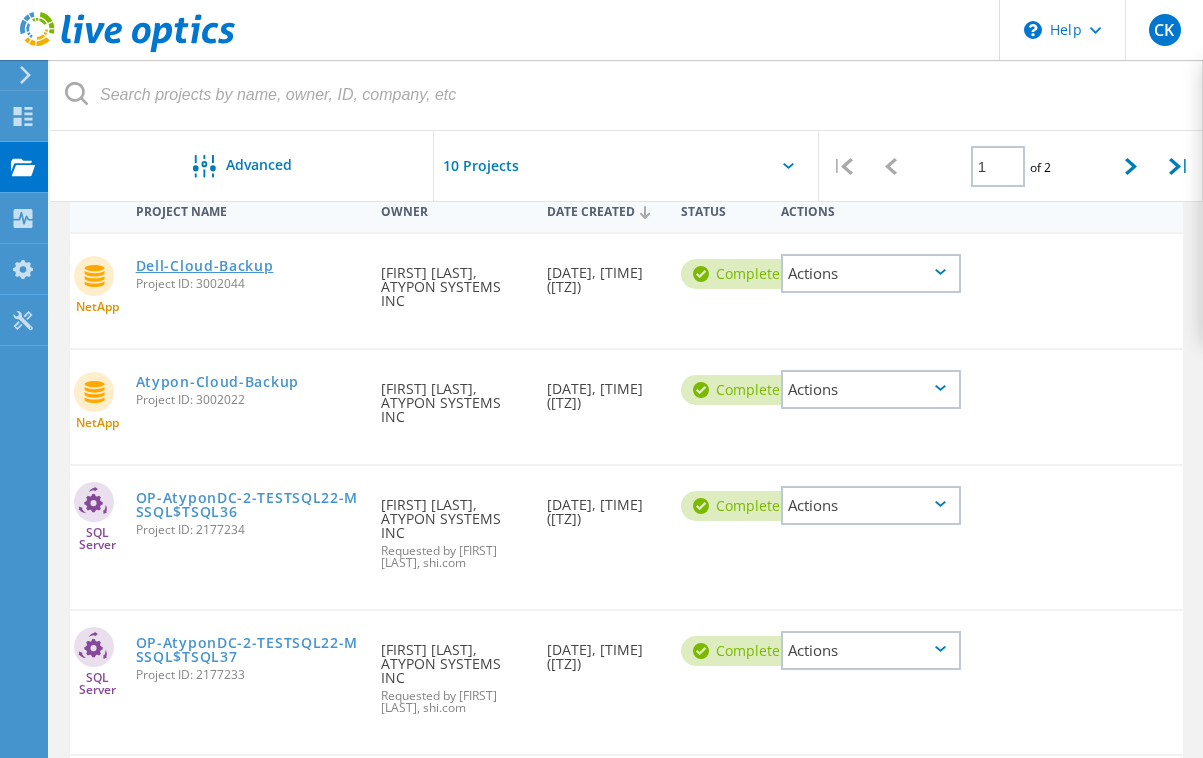 click on "Dell-Cloud-Backup" 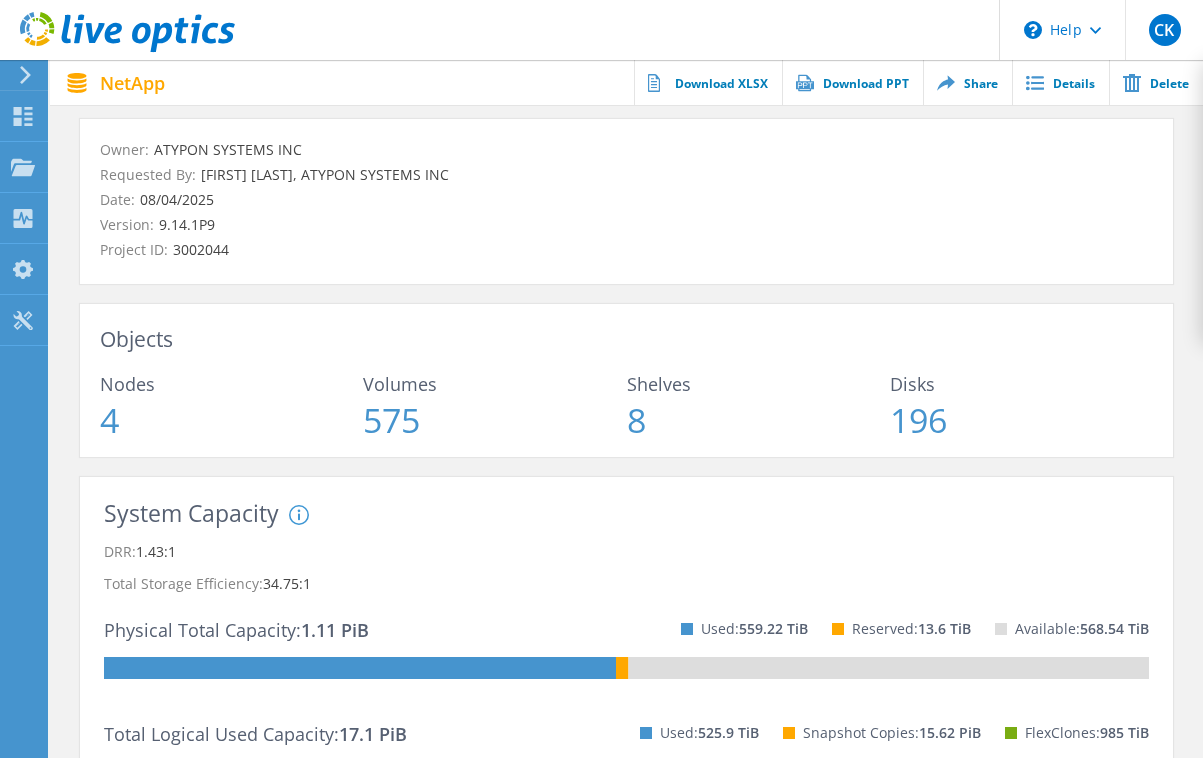 scroll, scrollTop: 0, scrollLeft: 0, axis: both 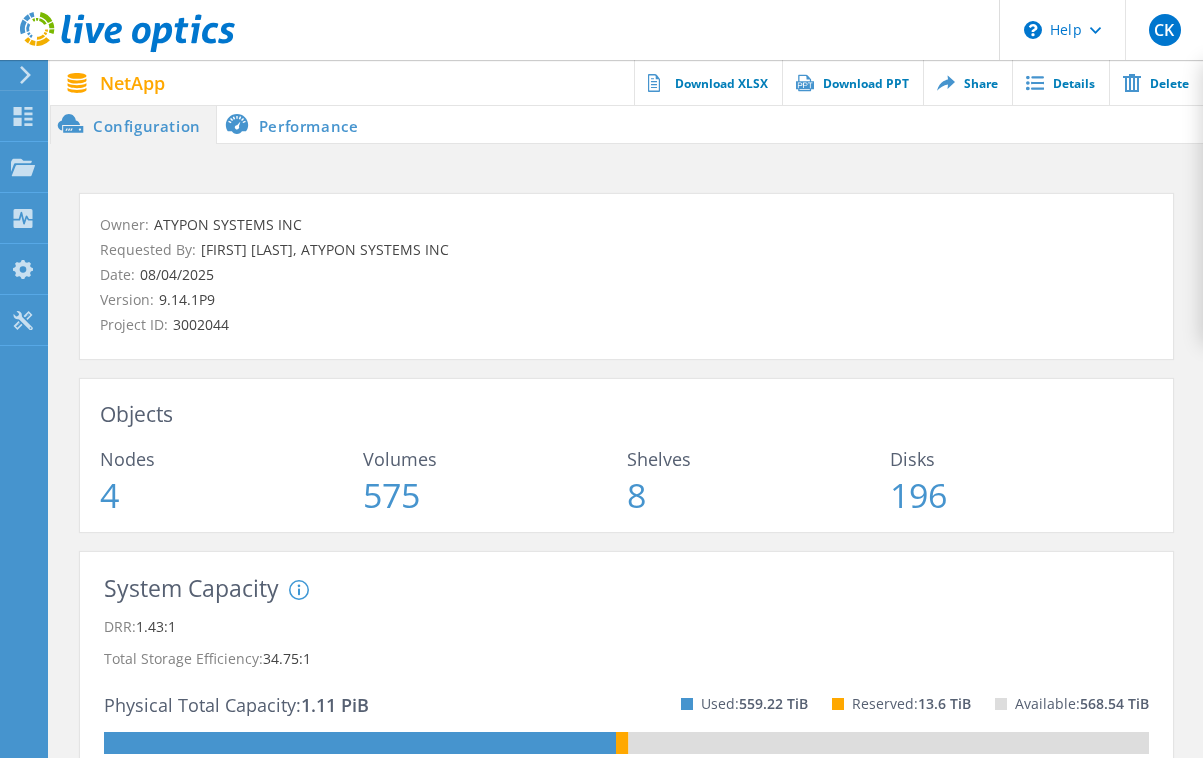 click on "Performance" 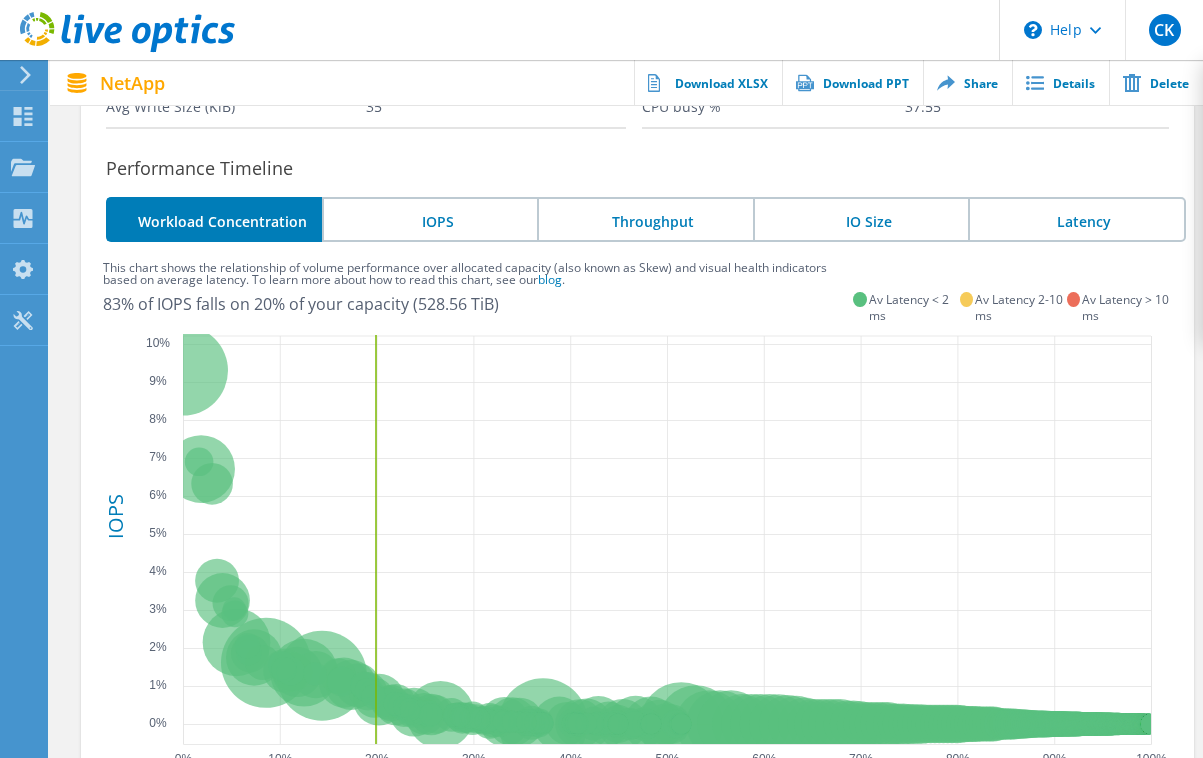 scroll, scrollTop: 509, scrollLeft: 0, axis: vertical 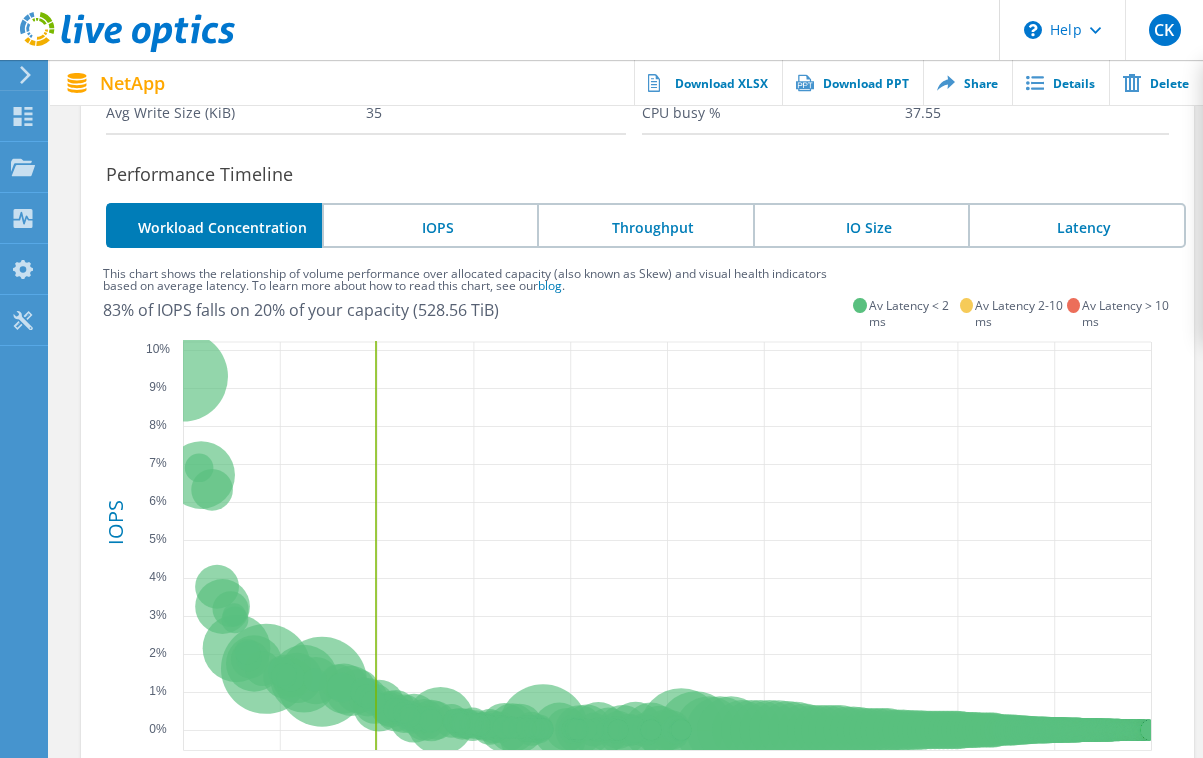 click on "IOPS" 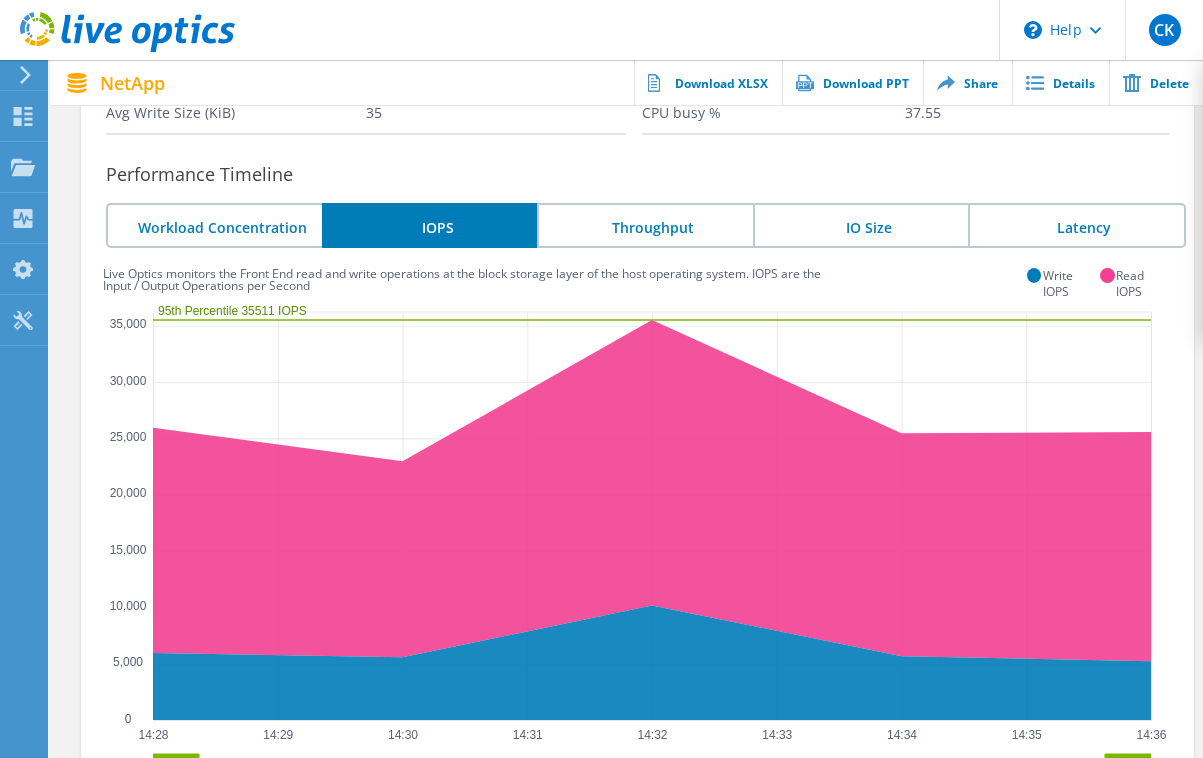 click on "Throughput" 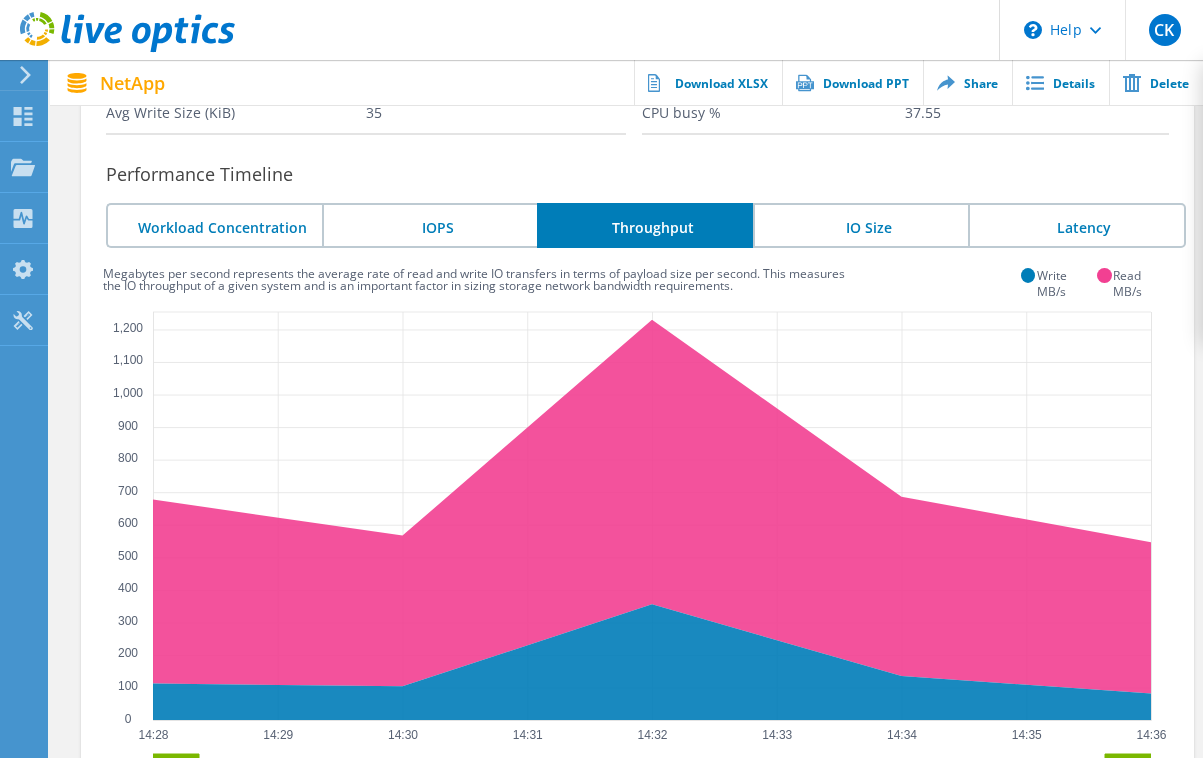 click on "IO Size" 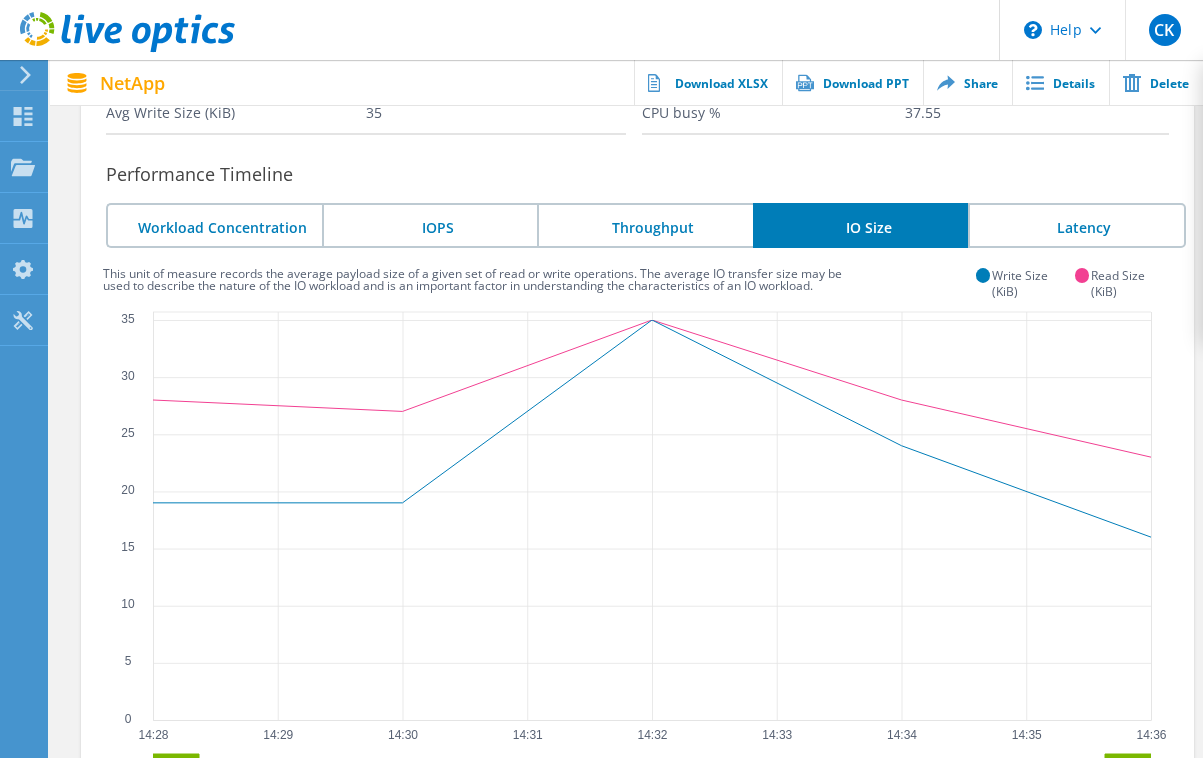 click on "Latency" 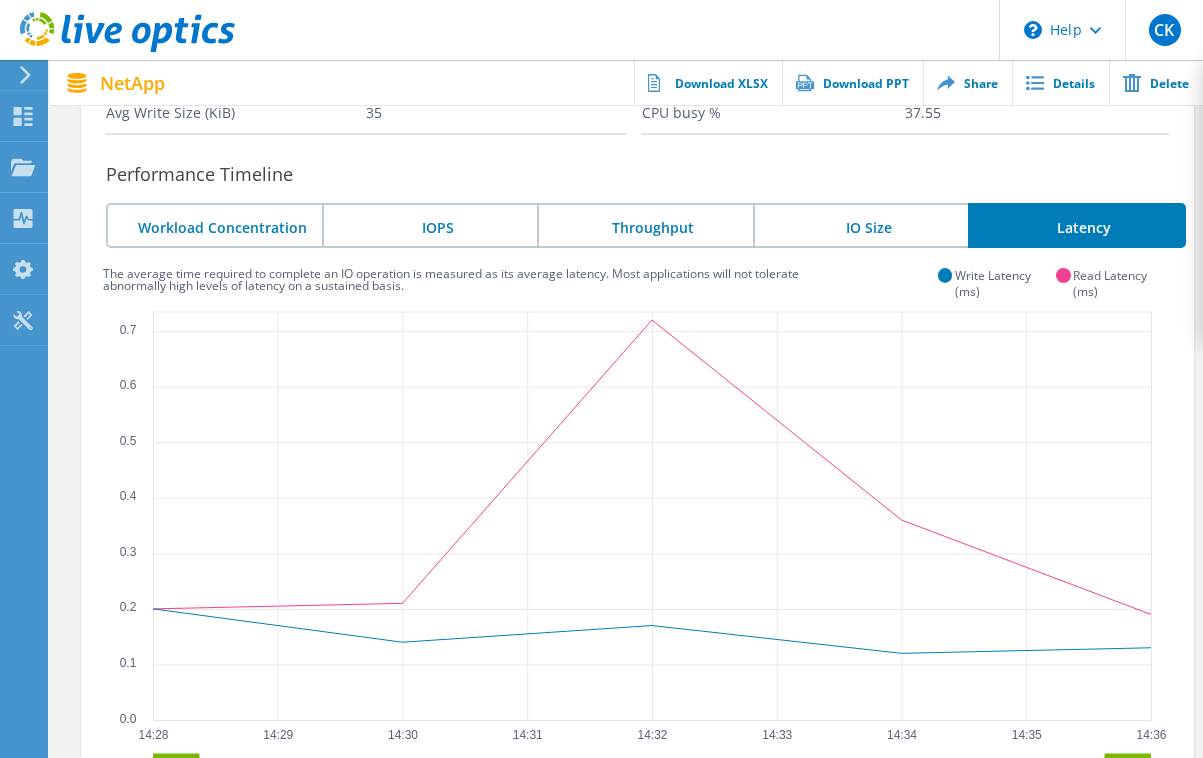 click on "Workload Concentration" 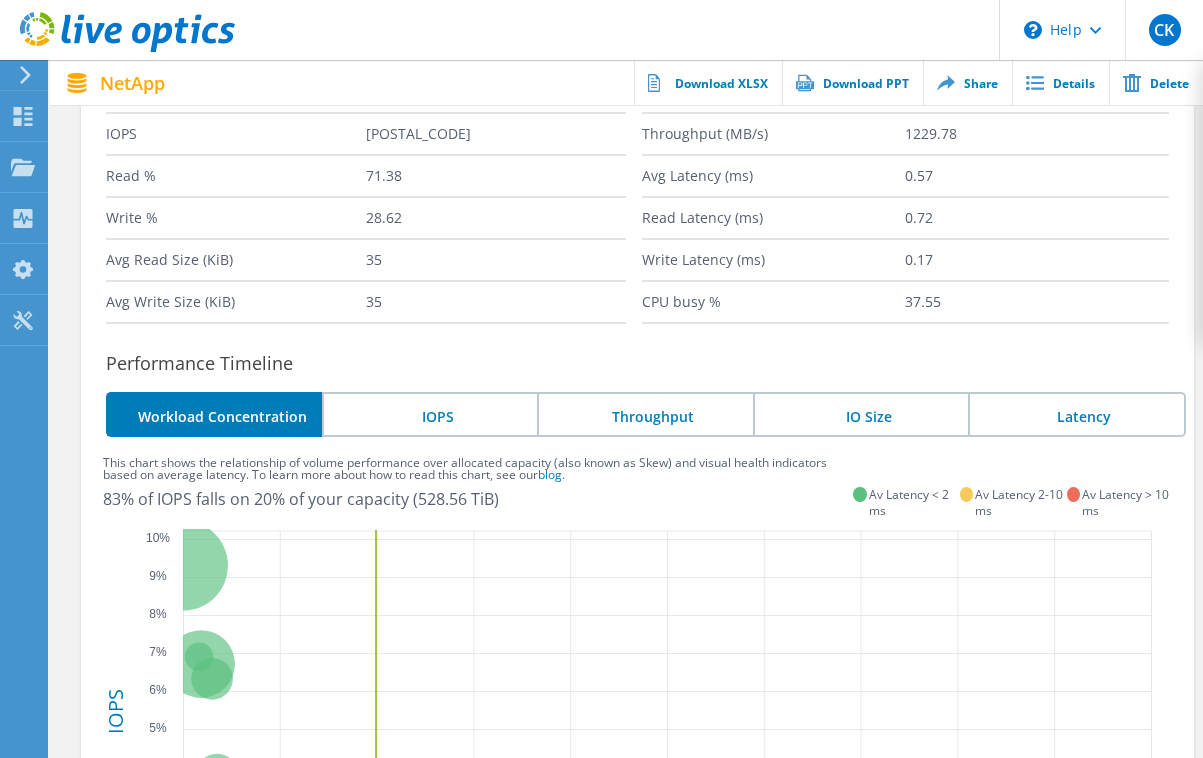 scroll, scrollTop: 0, scrollLeft: 0, axis: both 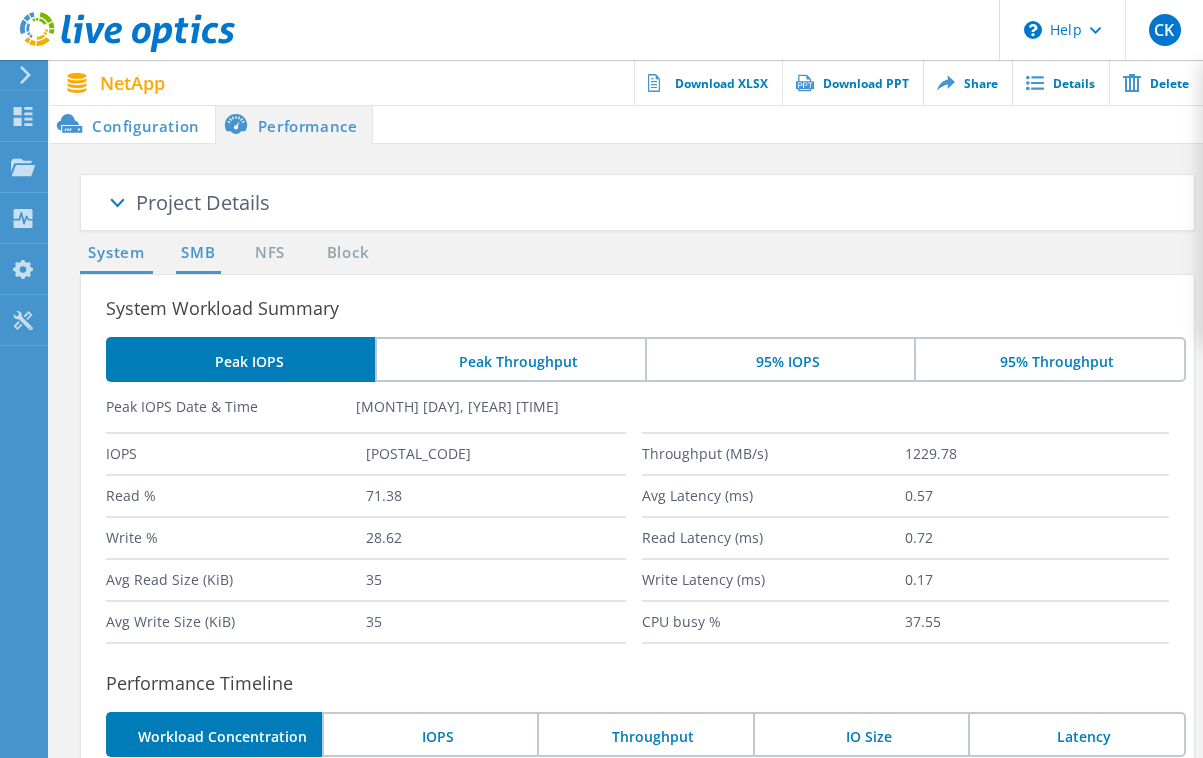 click on "SMB" 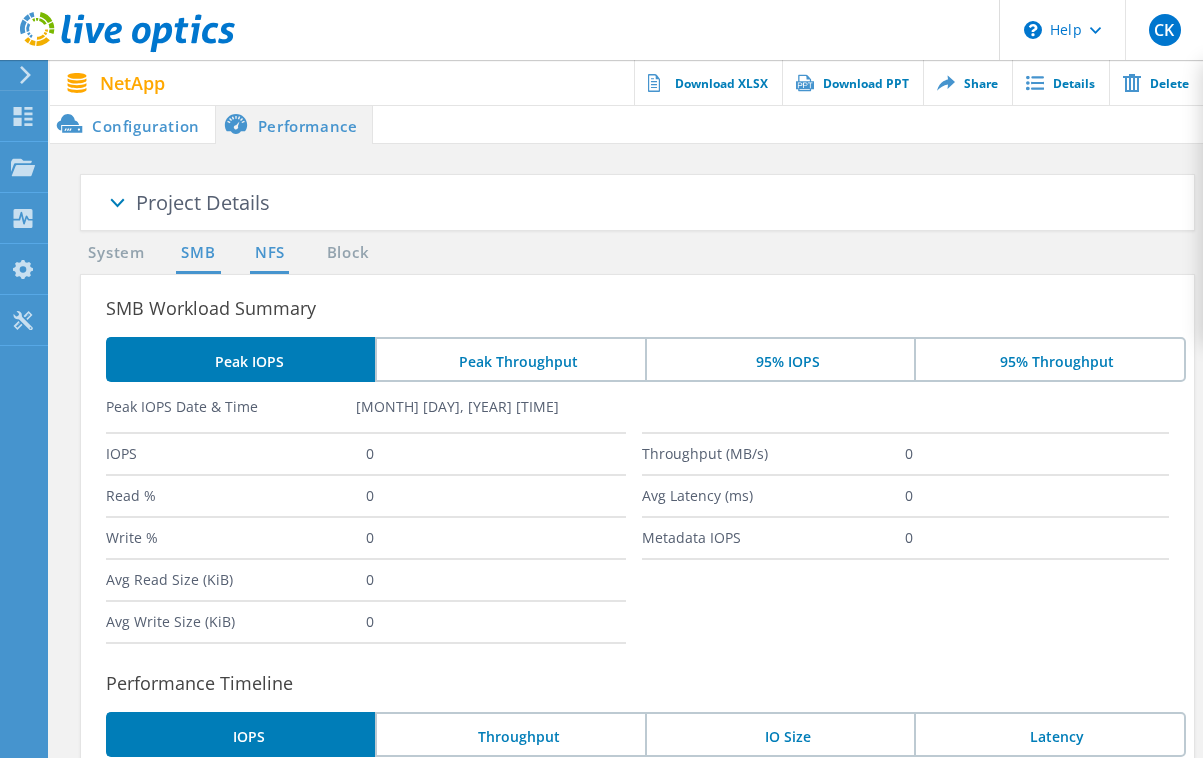 click on "NFS" 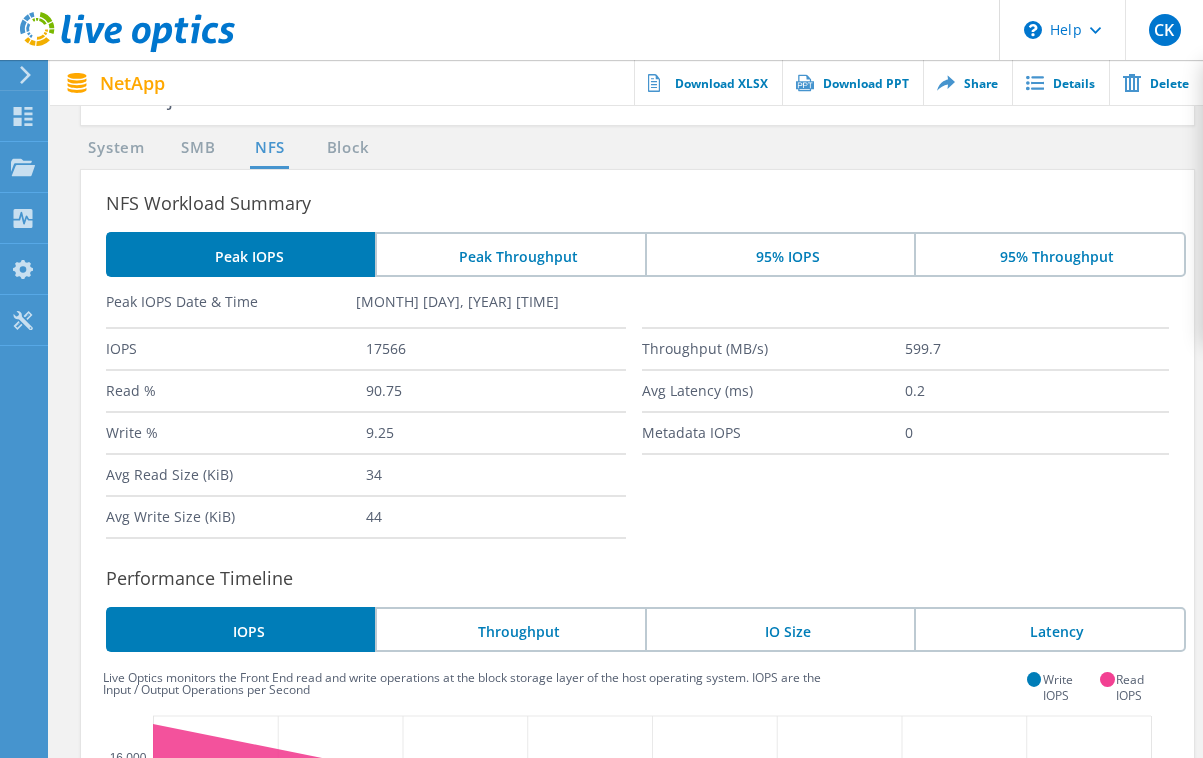 scroll, scrollTop: 0, scrollLeft: 0, axis: both 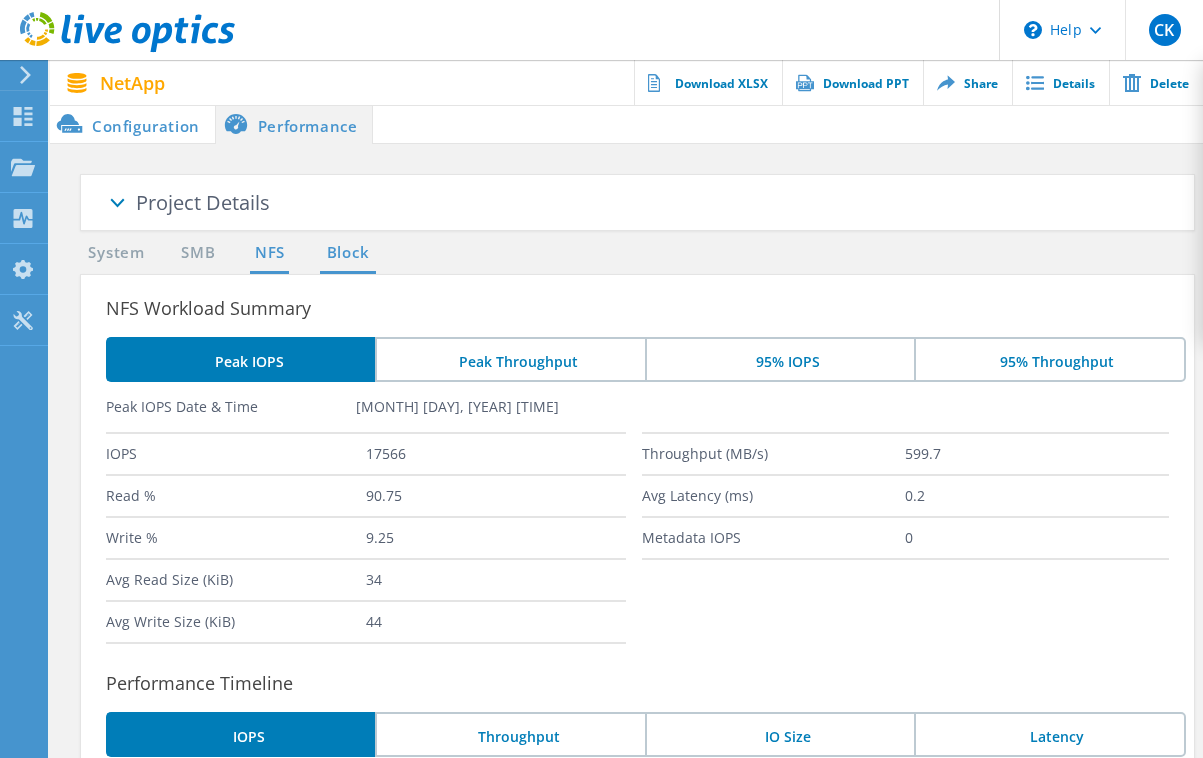 click on "Block" 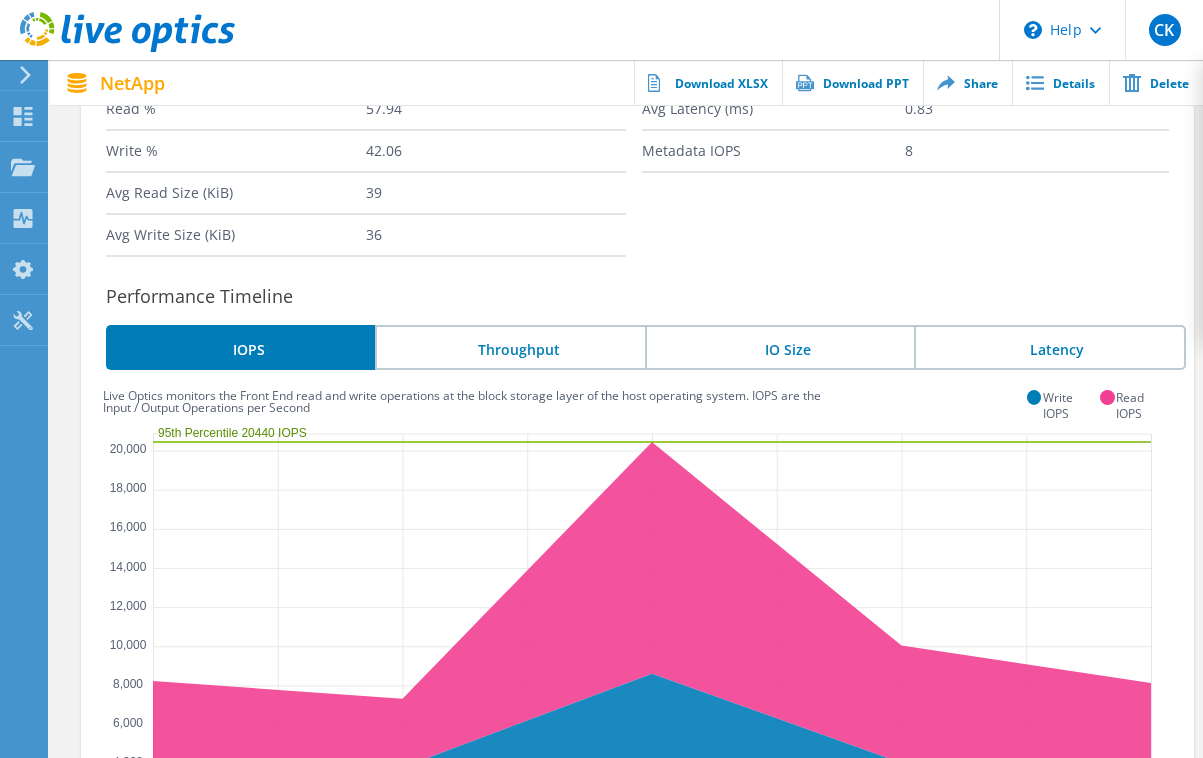 scroll, scrollTop: 0, scrollLeft: 0, axis: both 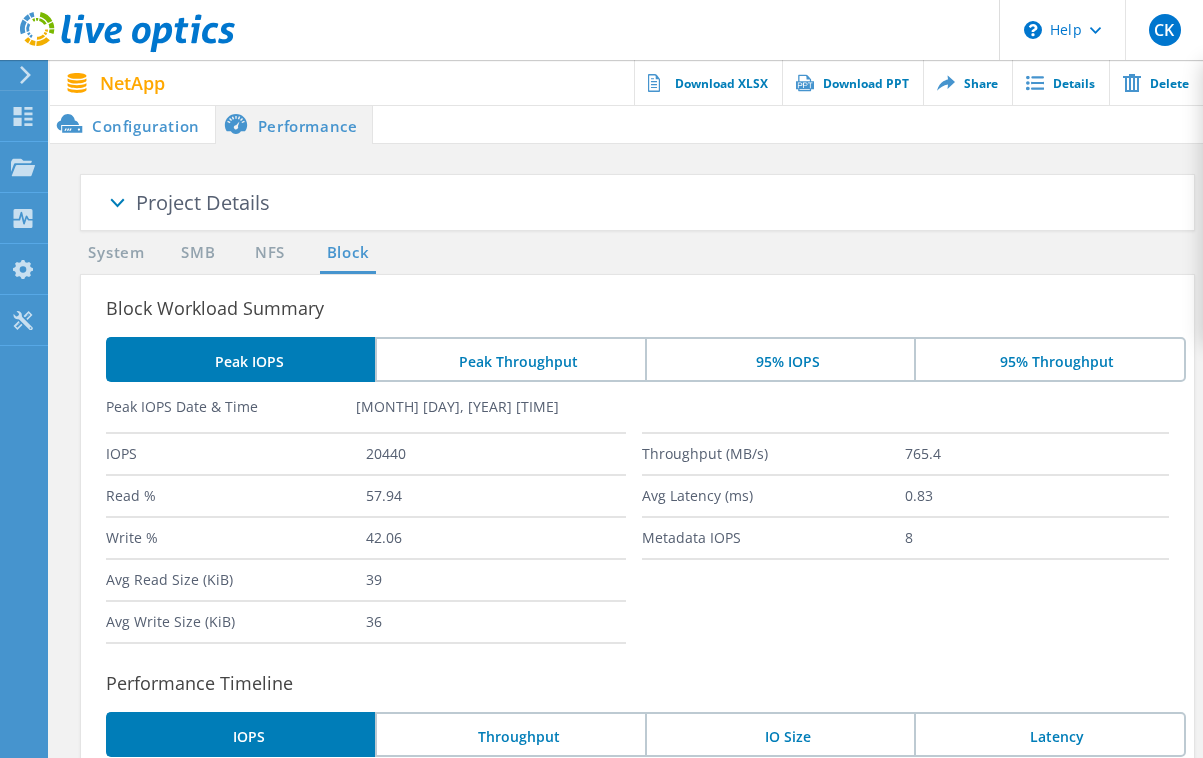 click on "Configuration" 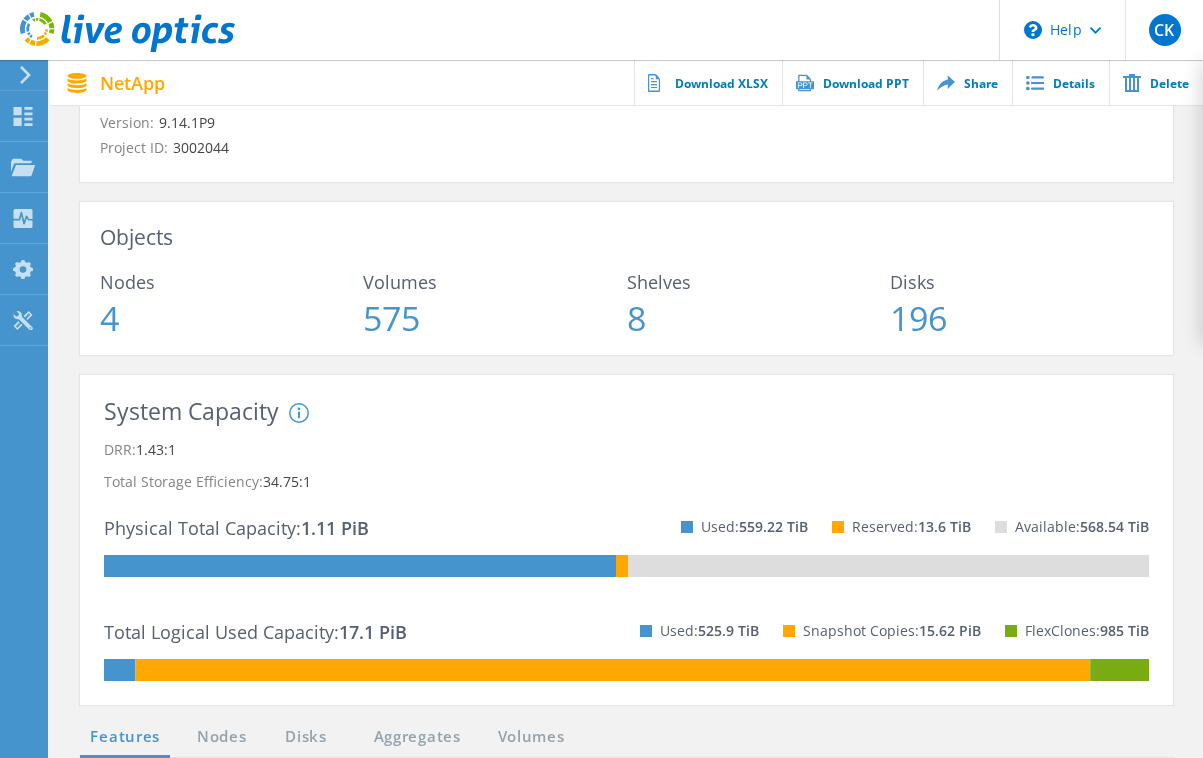 scroll, scrollTop: 0, scrollLeft: 0, axis: both 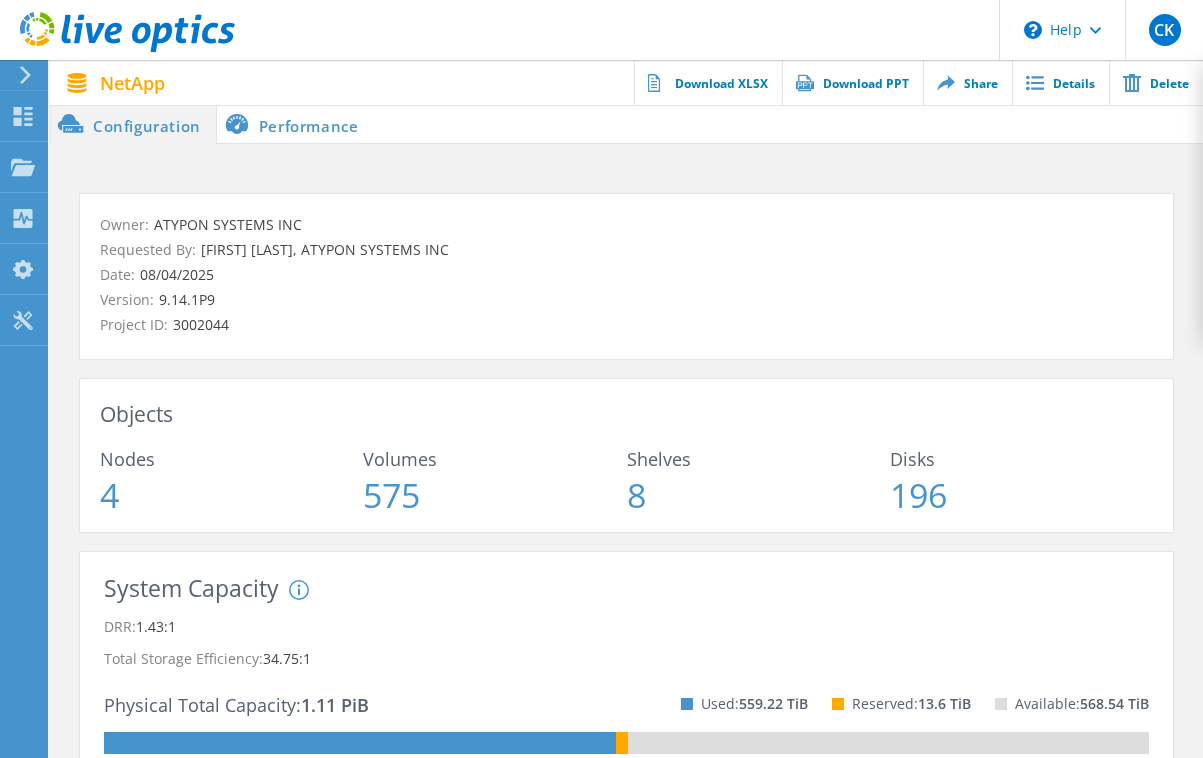 click on "Performance" 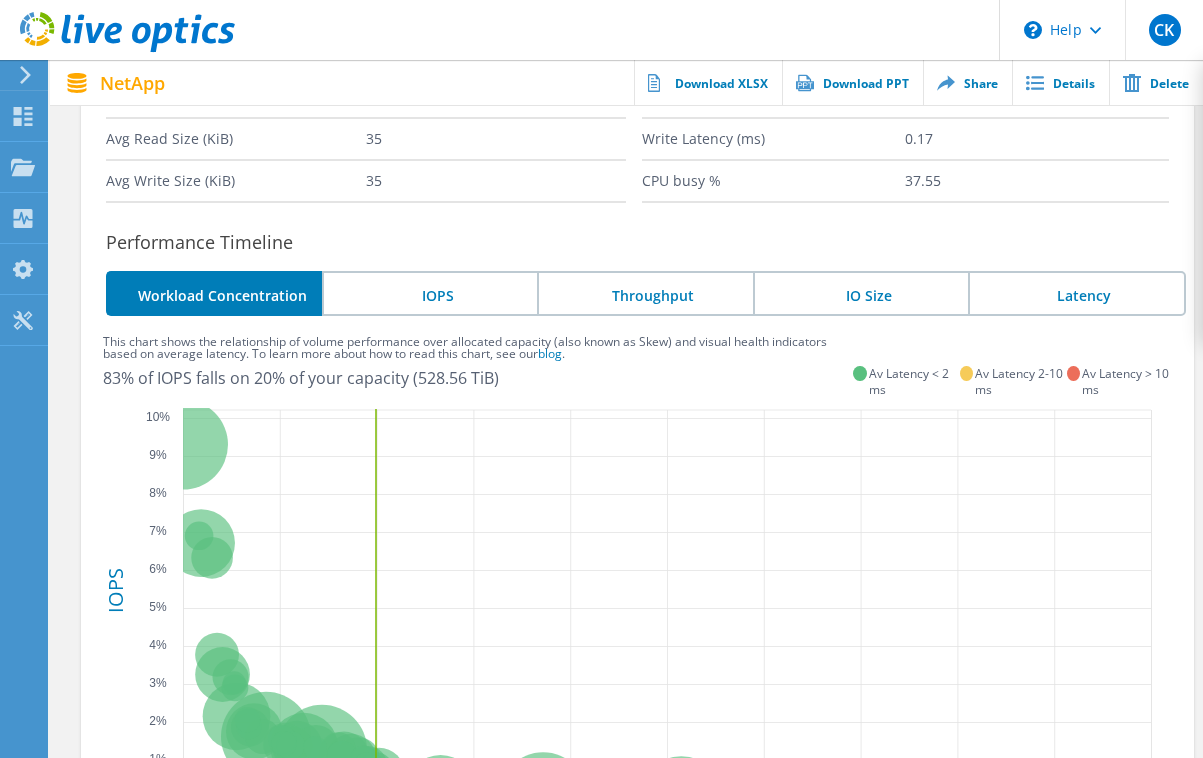 scroll, scrollTop: 0, scrollLeft: 0, axis: both 